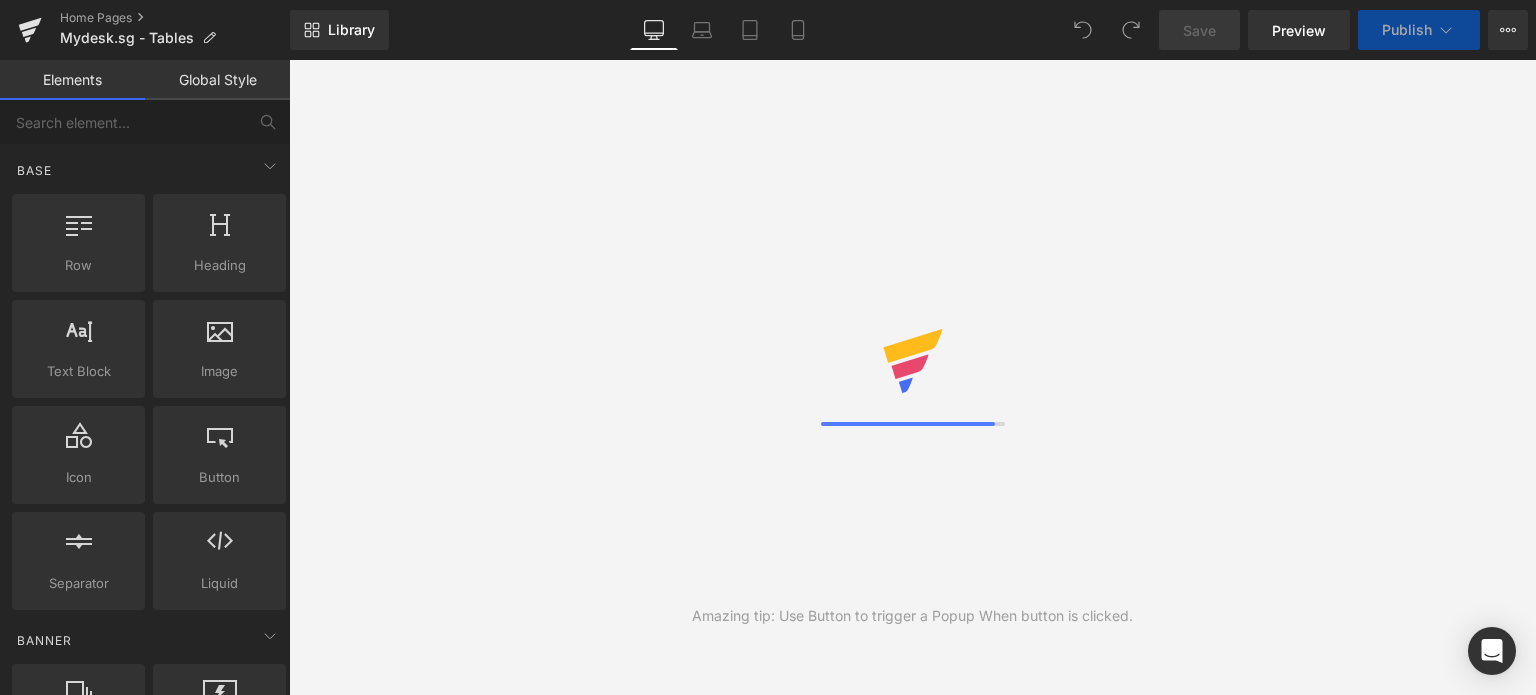 scroll, scrollTop: 0, scrollLeft: 0, axis: both 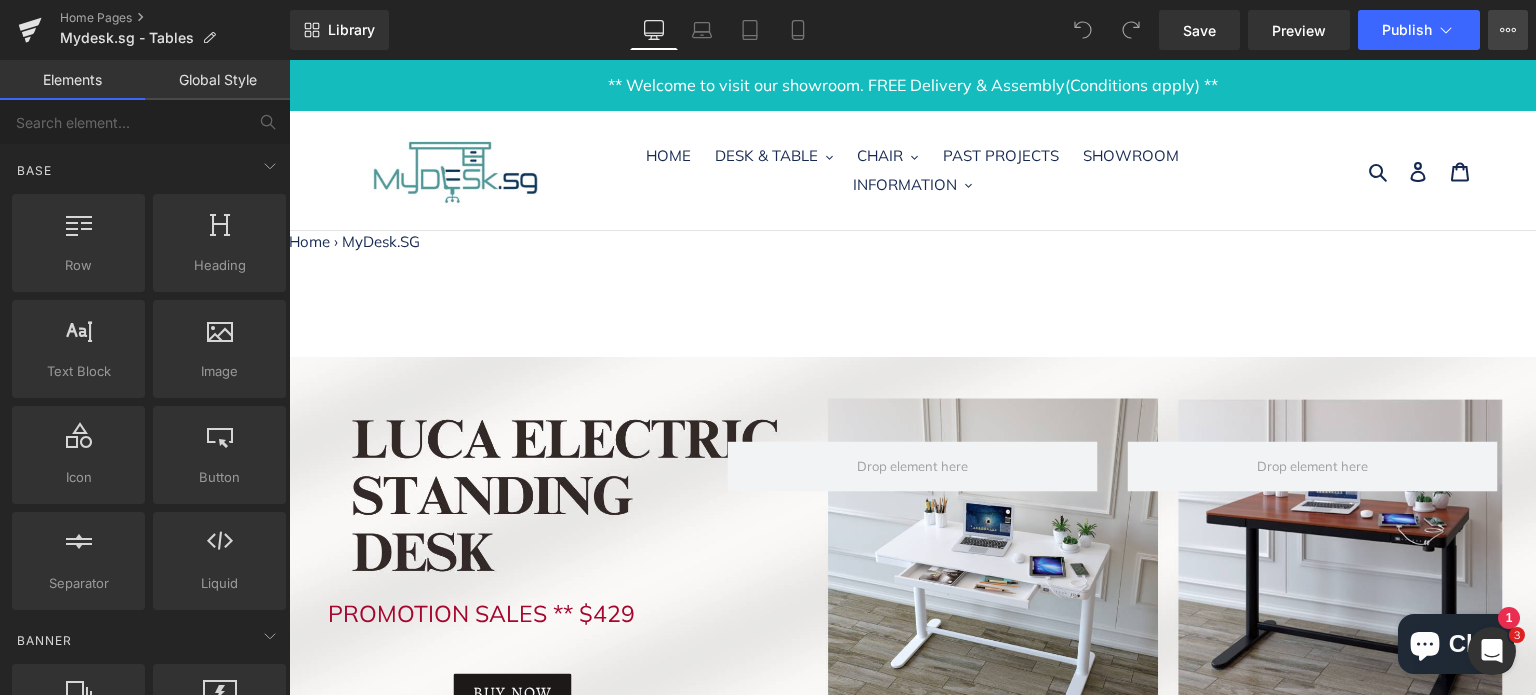 click on "View Live Page View with current Template Save Template to Library Schedule Publish  Optimize  Publish Settings Shortcuts" at bounding box center [1508, 30] 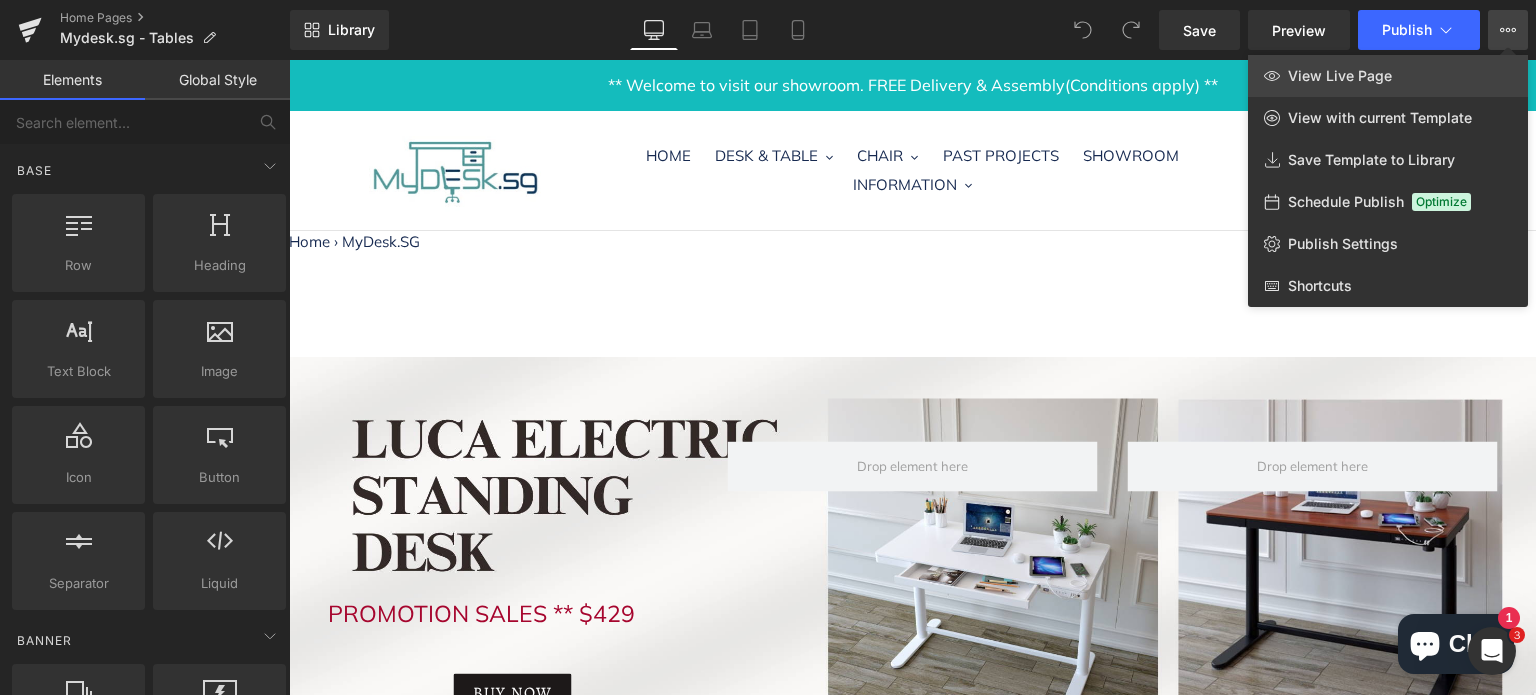 click on "View Live Page" at bounding box center (1388, 76) 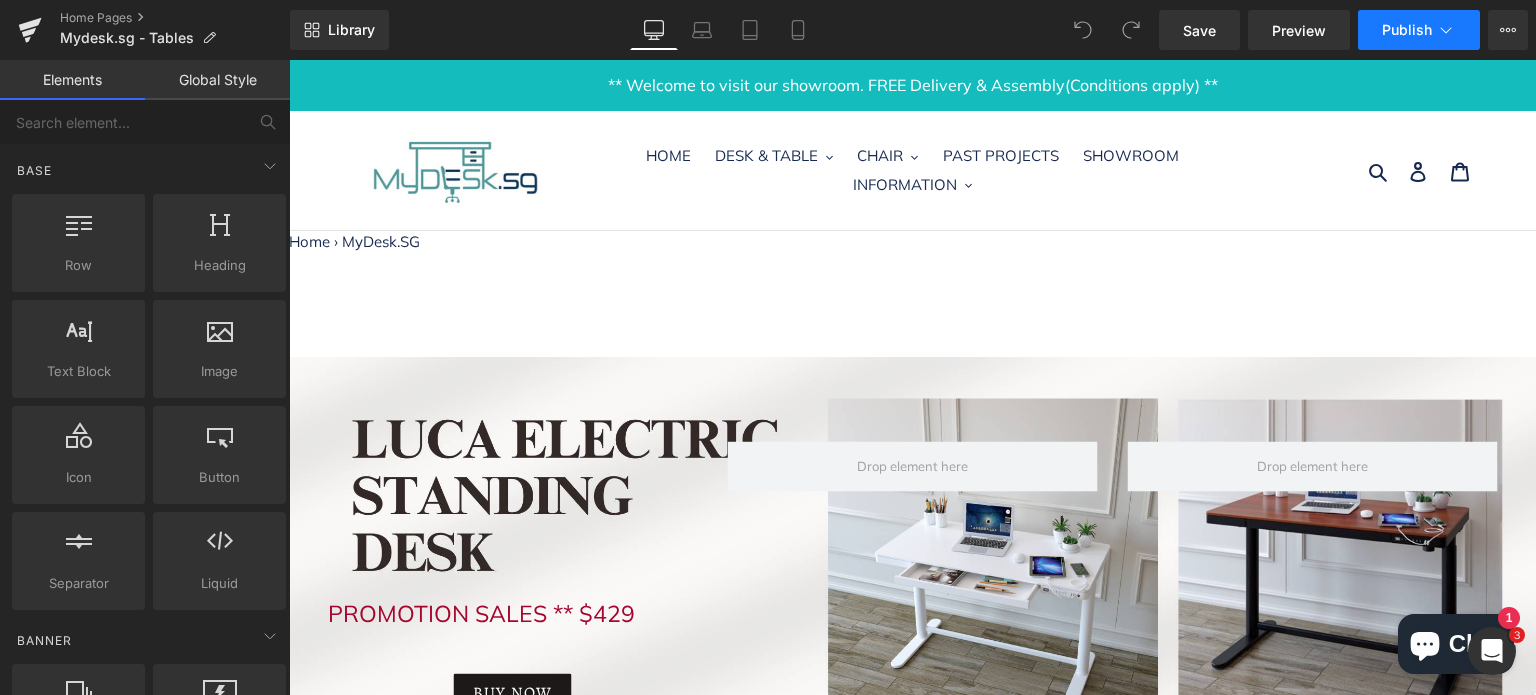 click 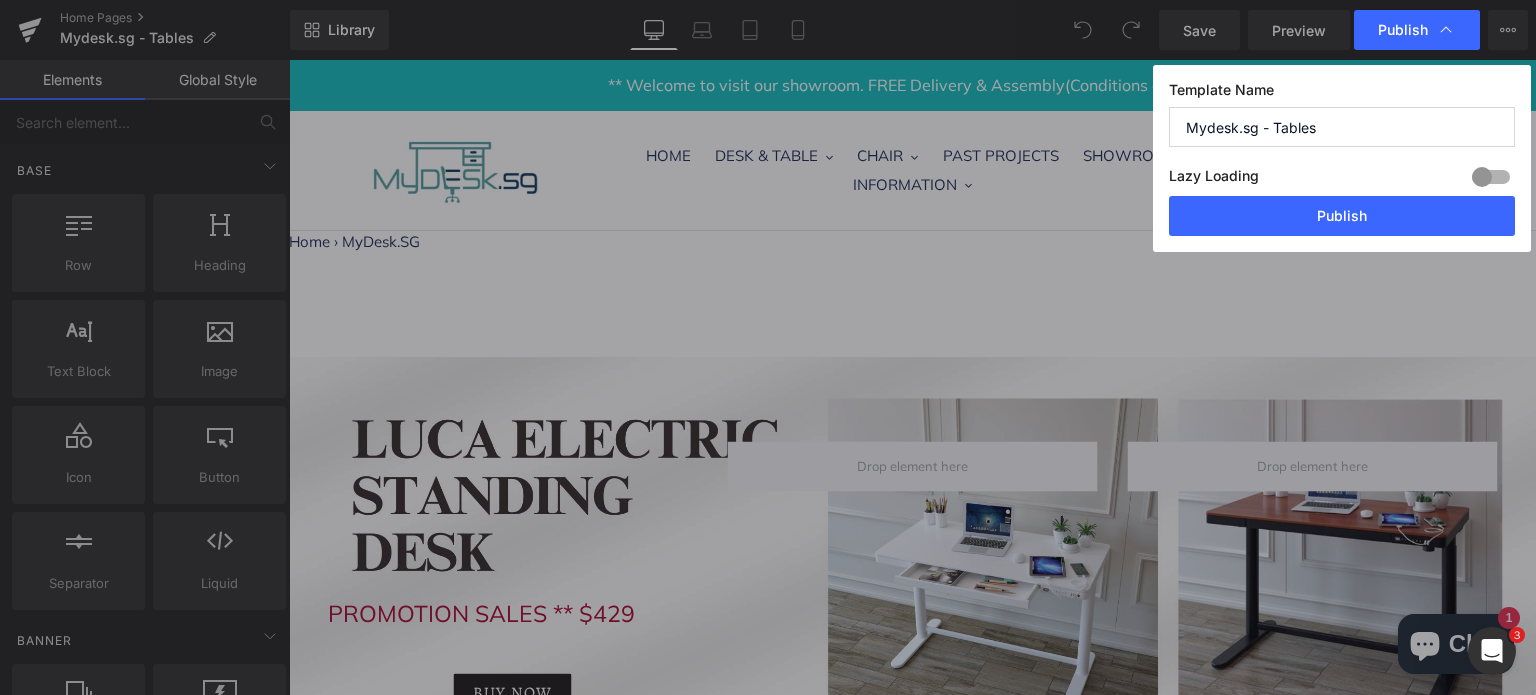 click 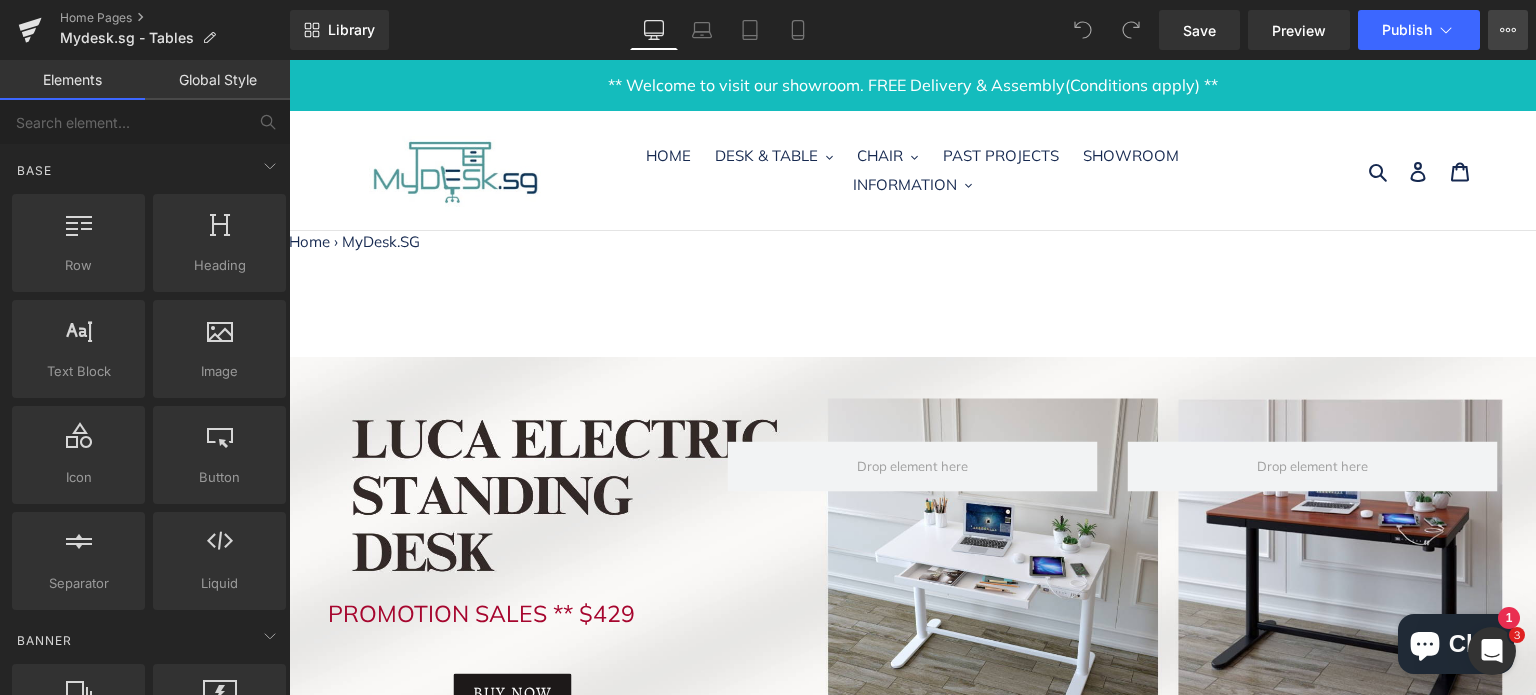 click on "View Live Page View with current Template Save Template to Library Schedule Publish  Optimize  Publish Settings Shortcuts" at bounding box center (1508, 30) 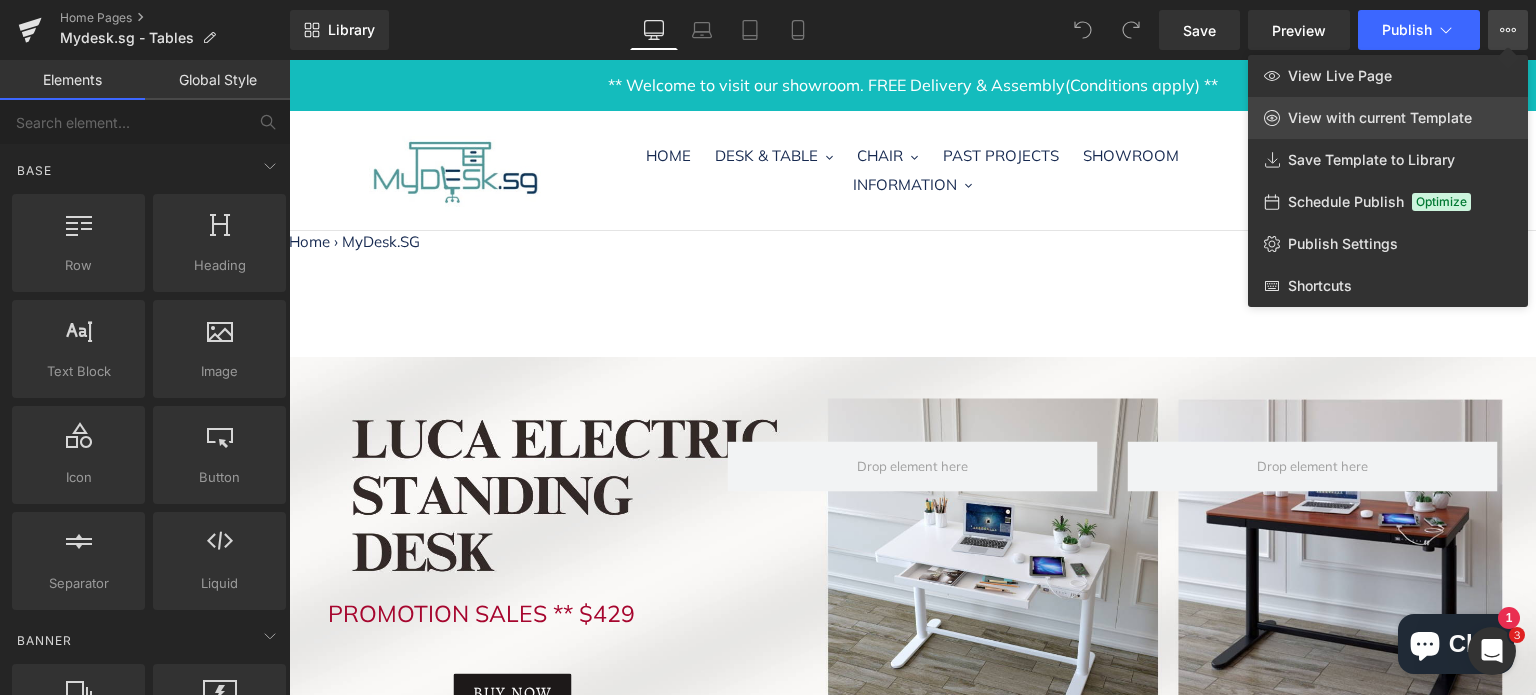 click on "View with current Template" at bounding box center [1380, 118] 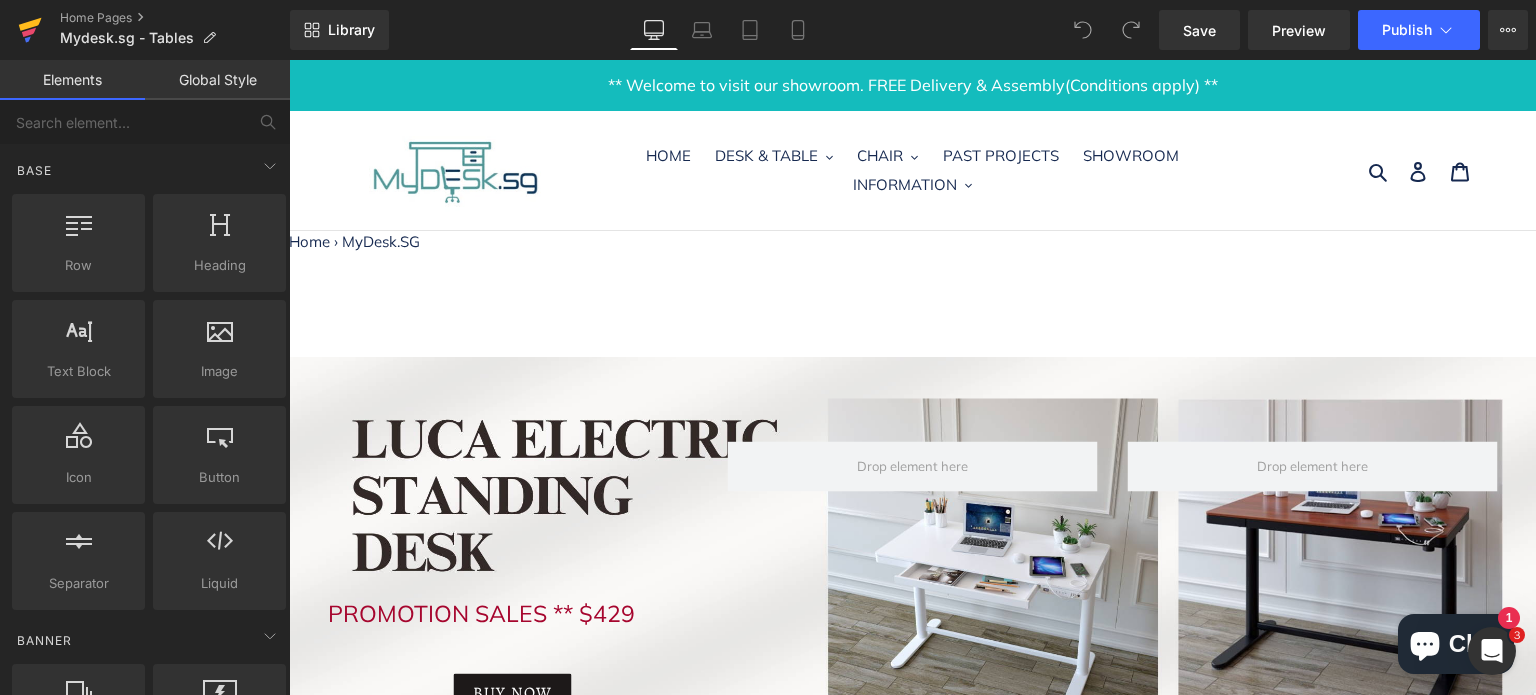 click 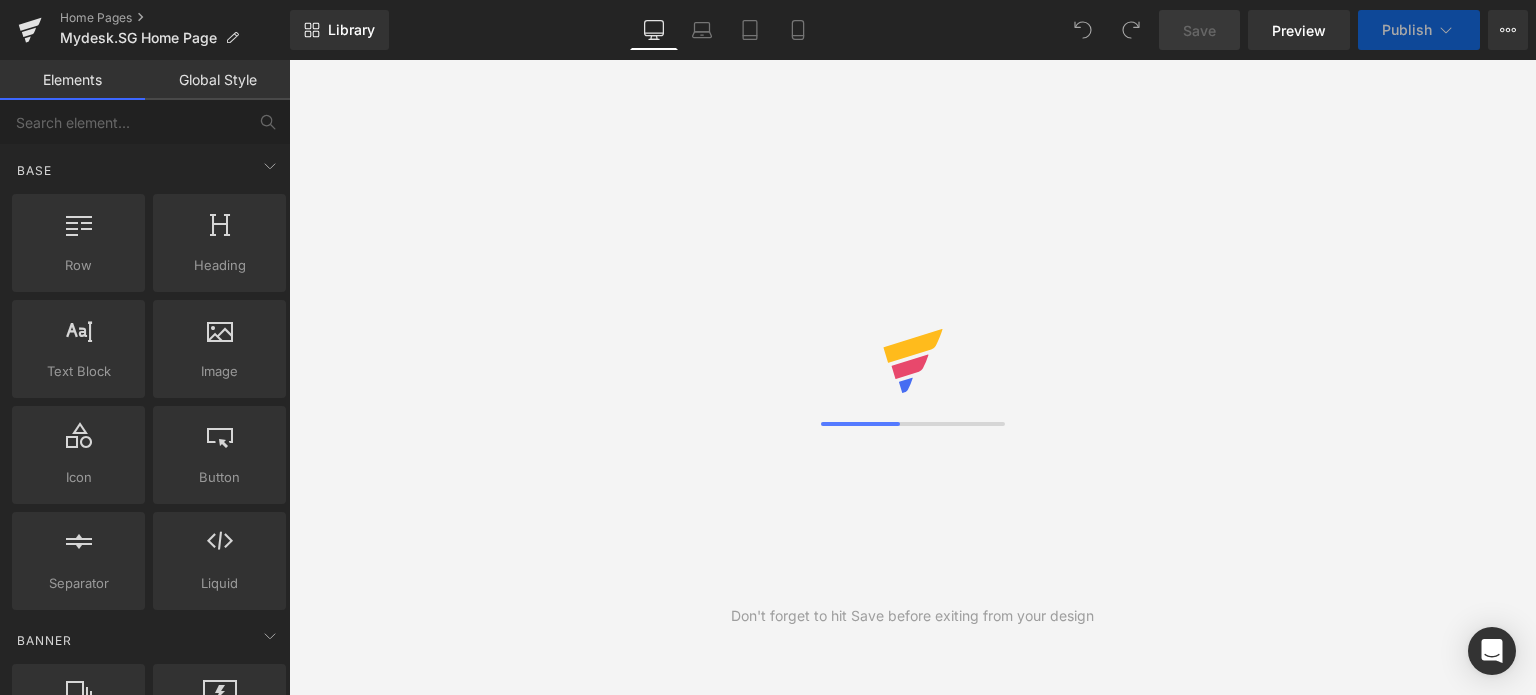 scroll, scrollTop: 0, scrollLeft: 0, axis: both 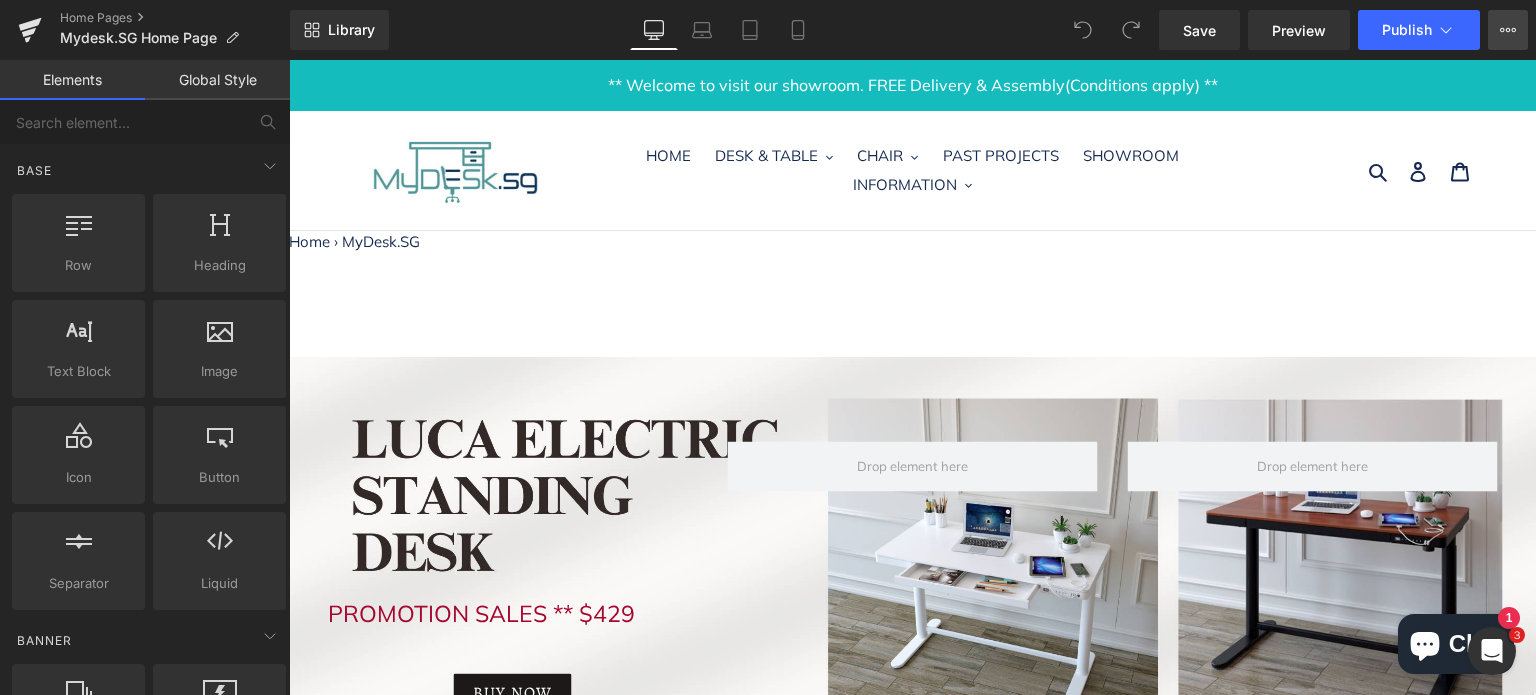 click 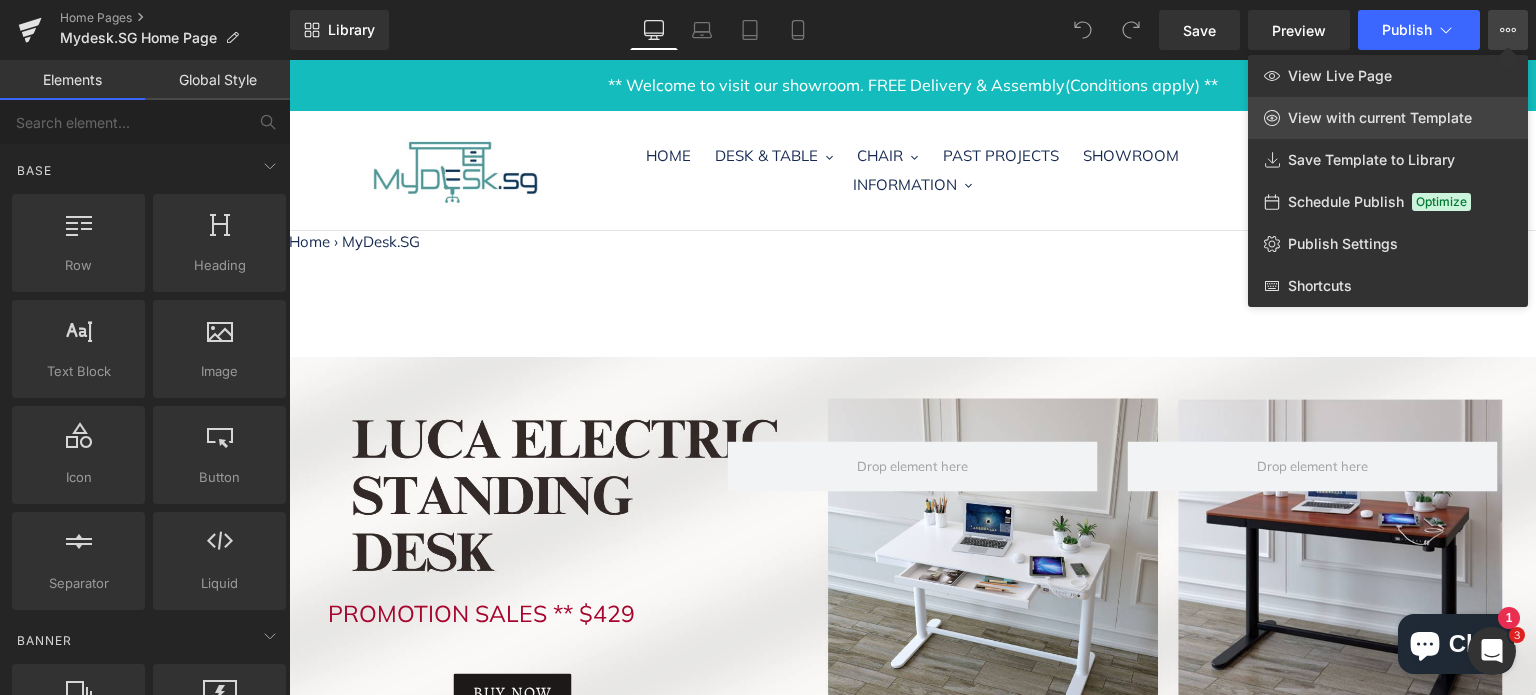 click on "View with current Template" at bounding box center [1388, 118] 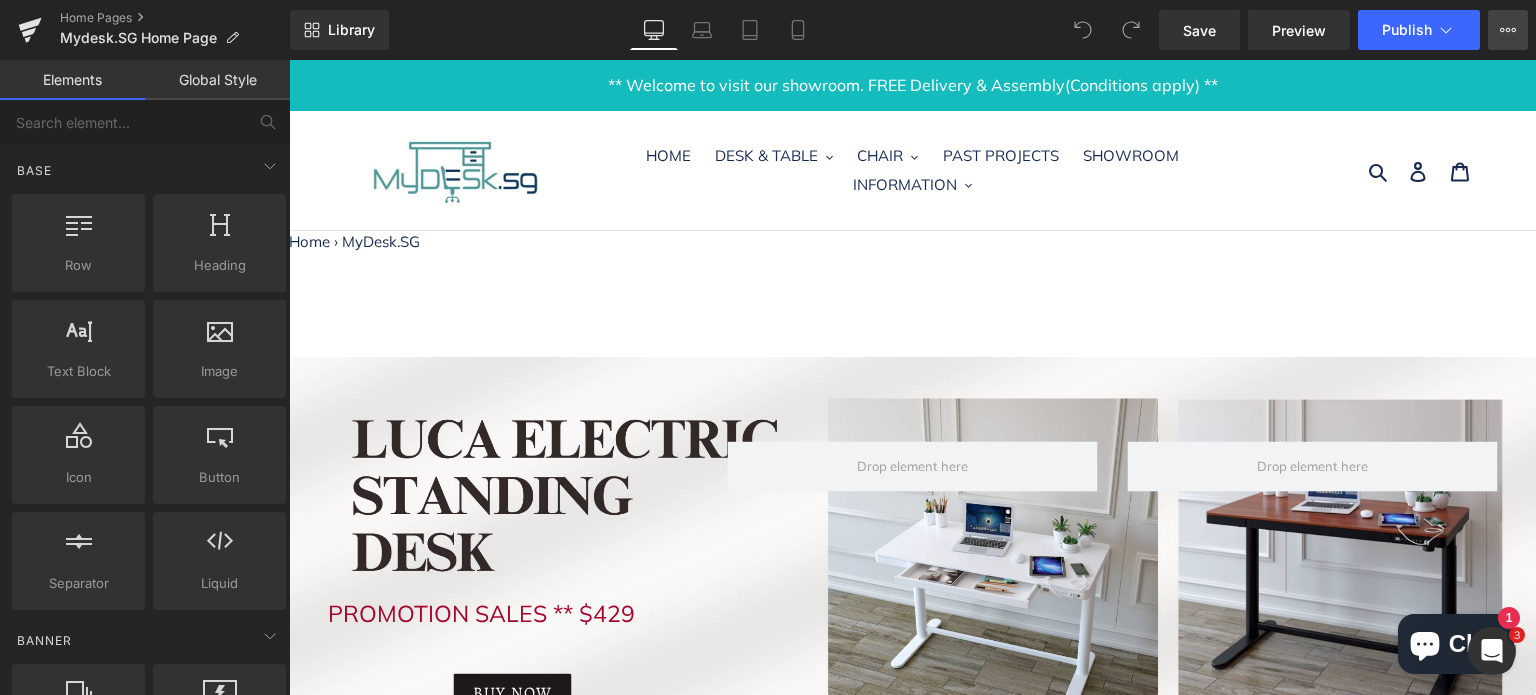 click 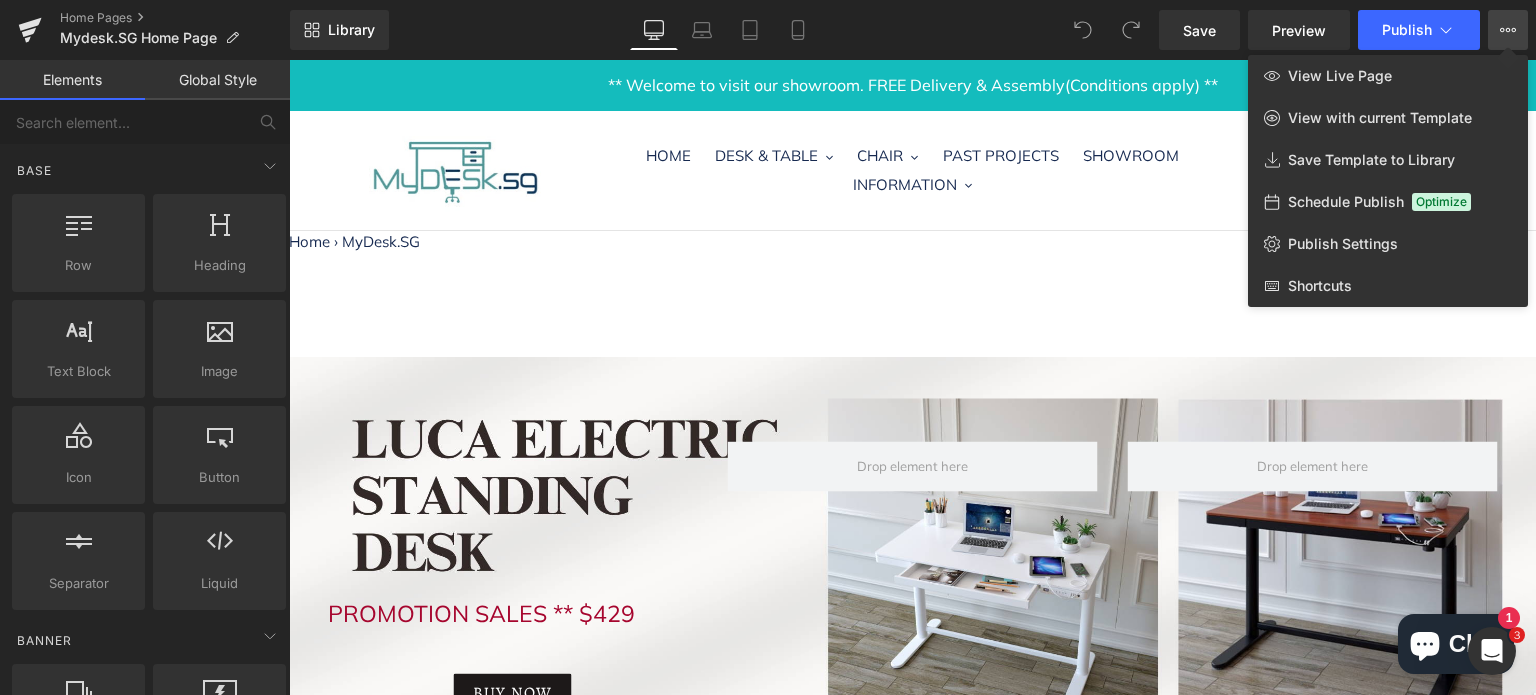 click at bounding box center (1492, 651) 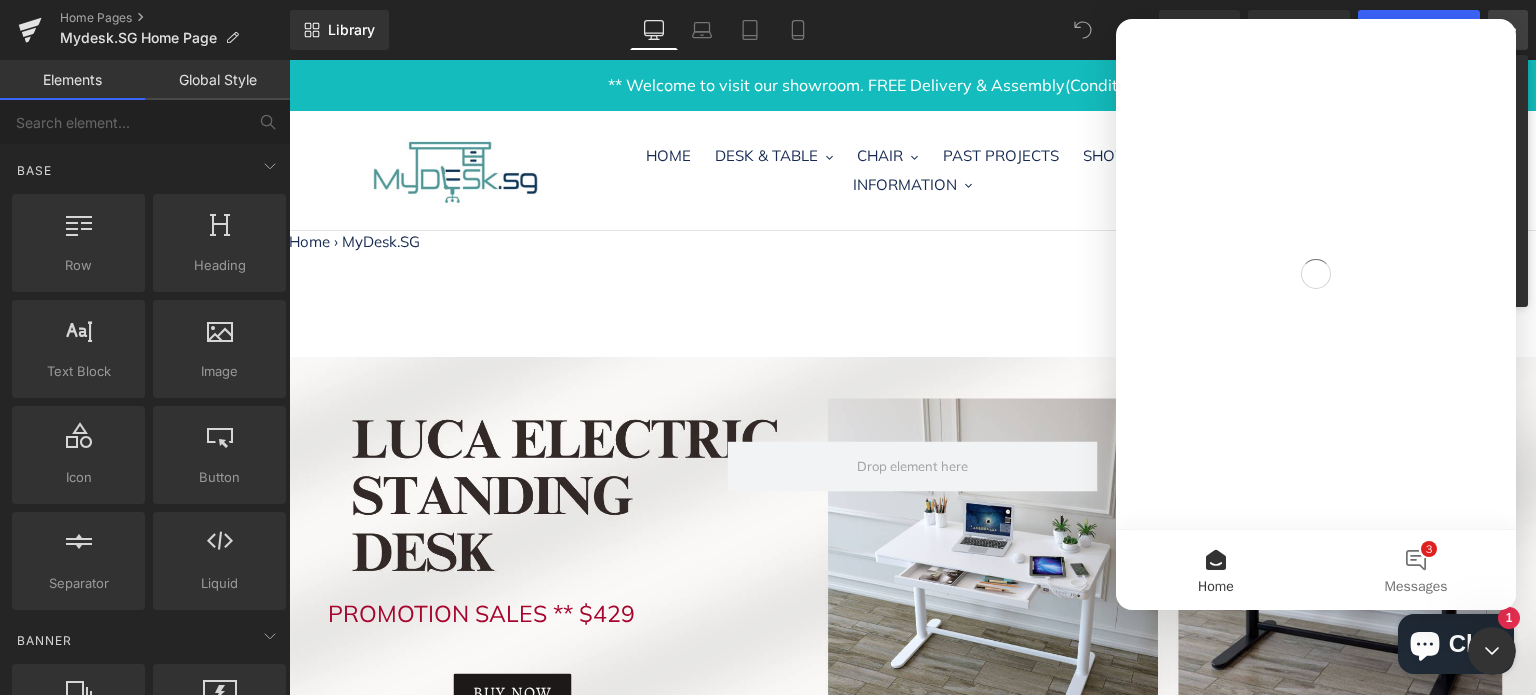 scroll, scrollTop: 0, scrollLeft: 0, axis: both 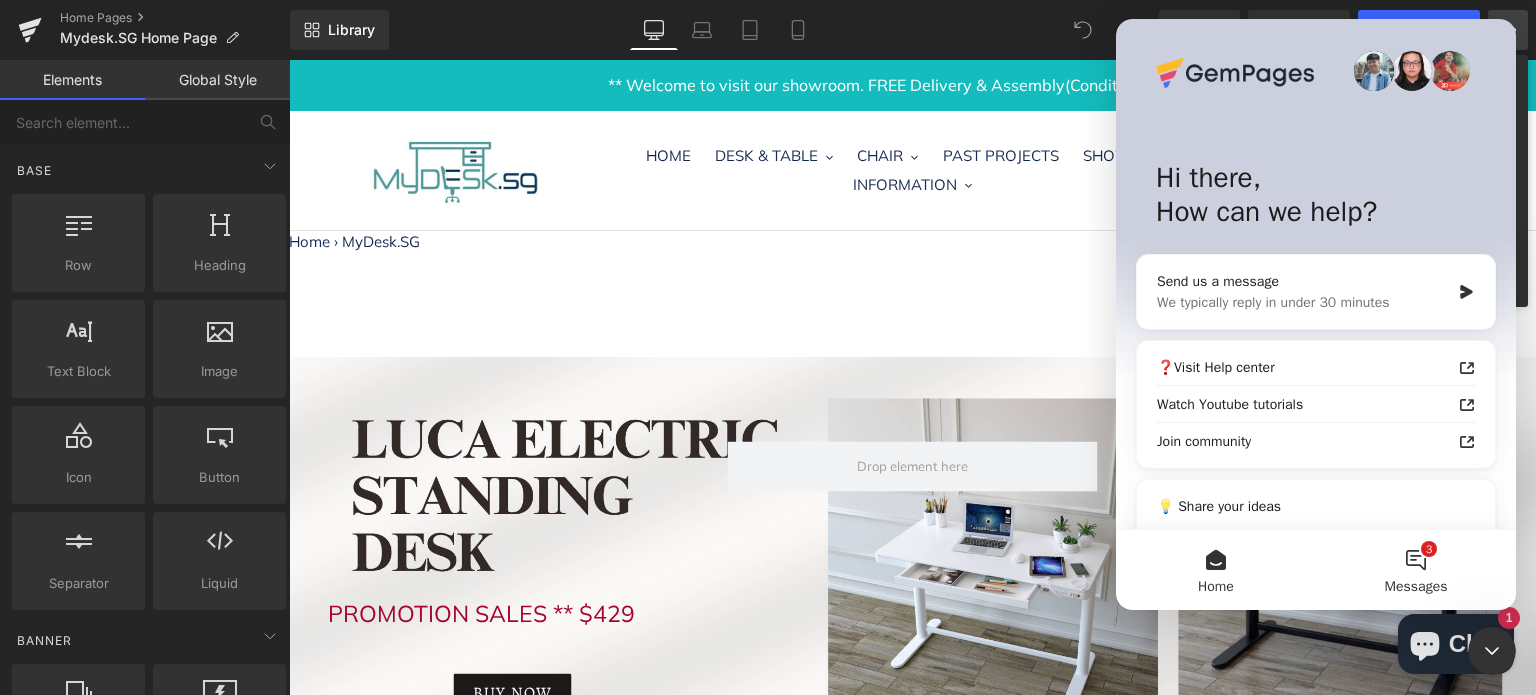 click on "3 Messages" at bounding box center (1416, 570) 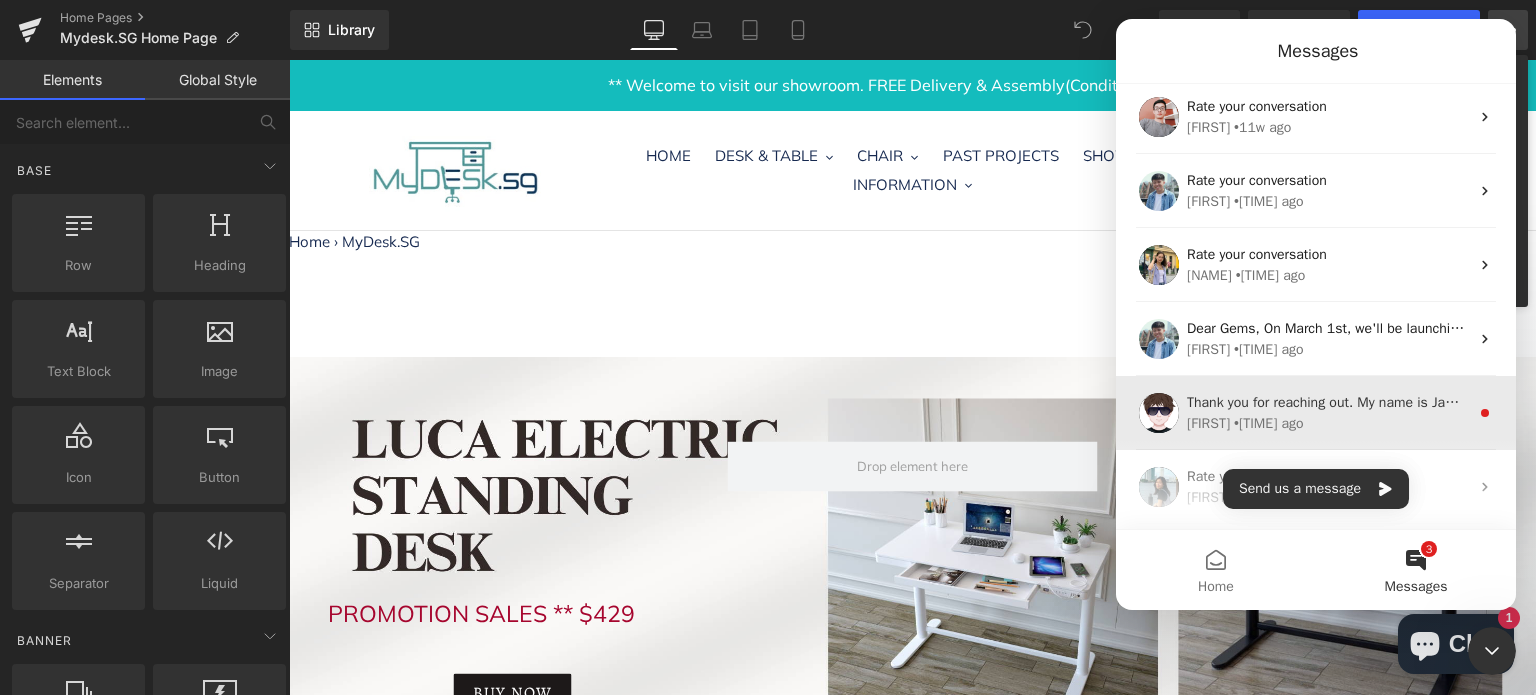 scroll, scrollTop: 0, scrollLeft: 0, axis: both 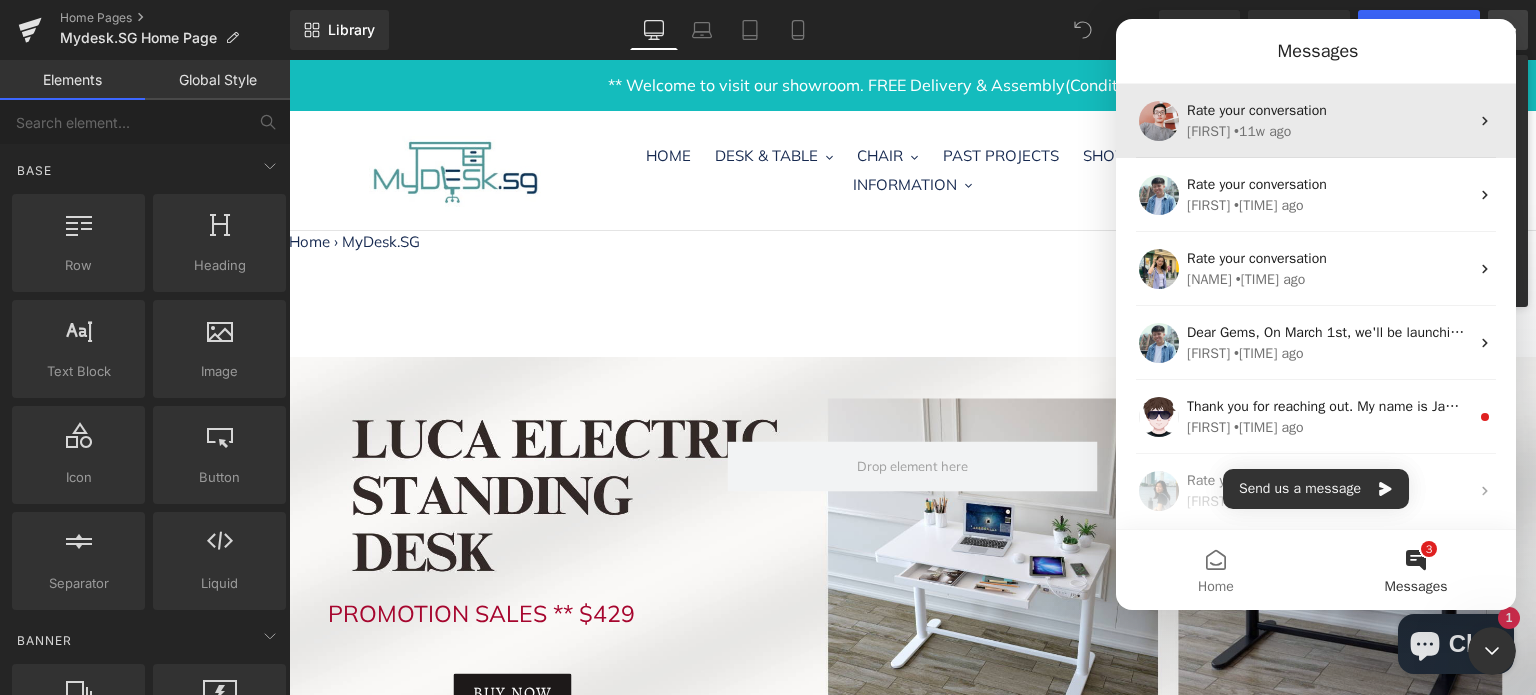 click on "Rate your conversation Harry • [TIME] ago" at bounding box center [1316, 121] 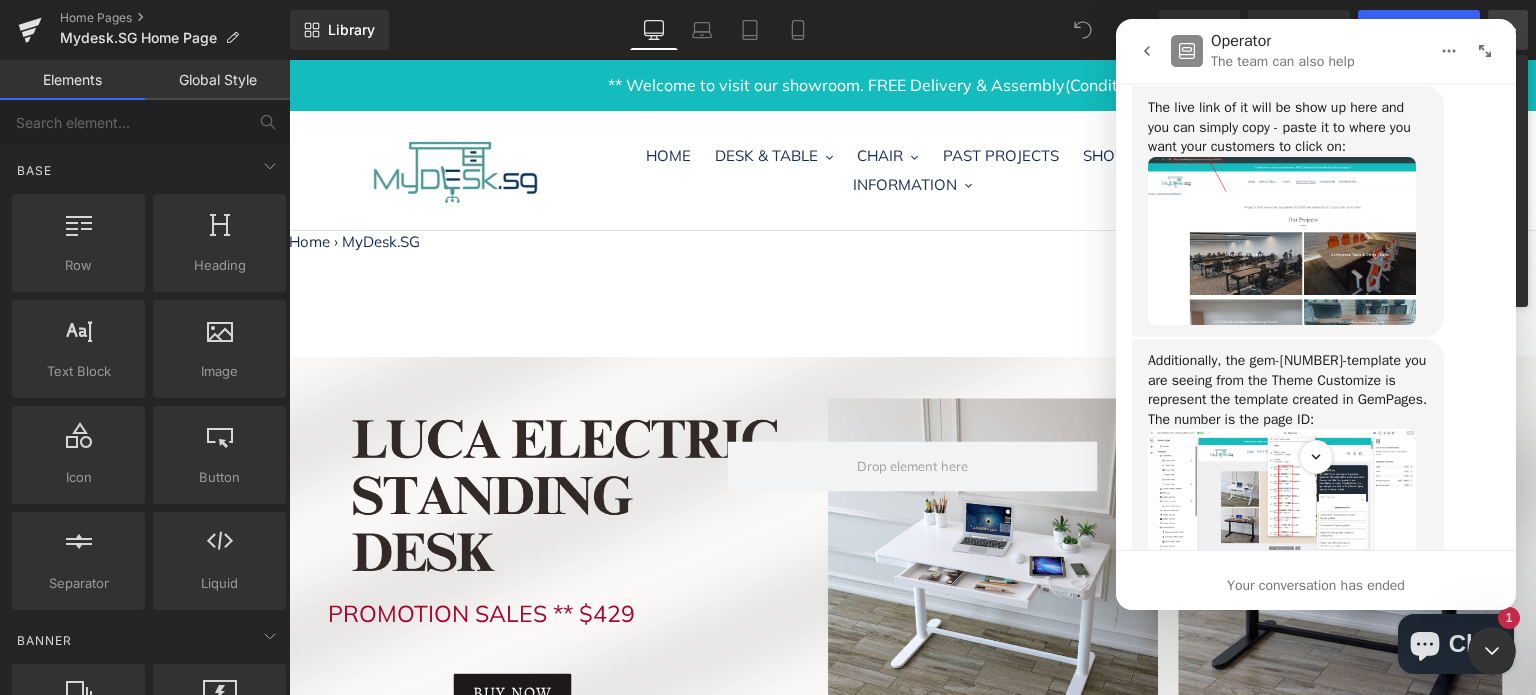 scroll, scrollTop: 5012, scrollLeft: 0, axis: vertical 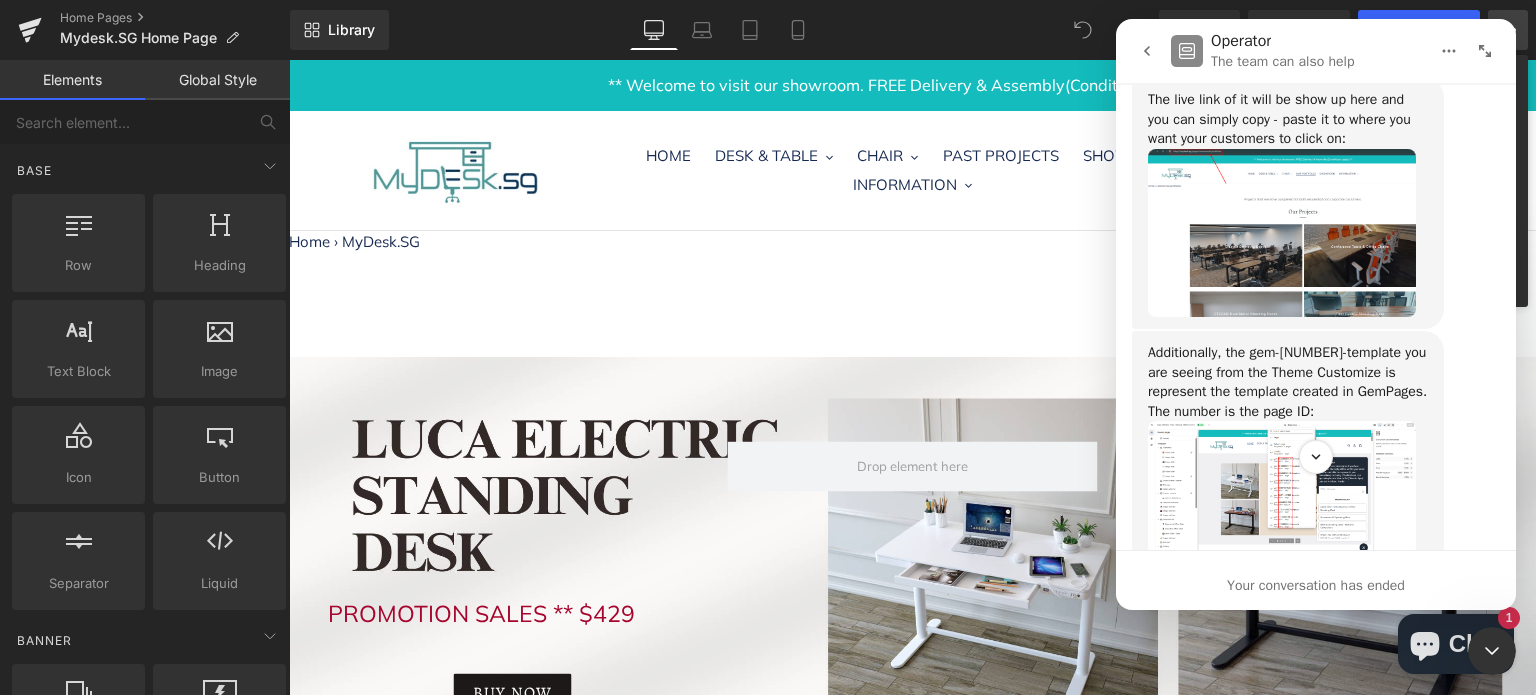 click at bounding box center [1282, 233] 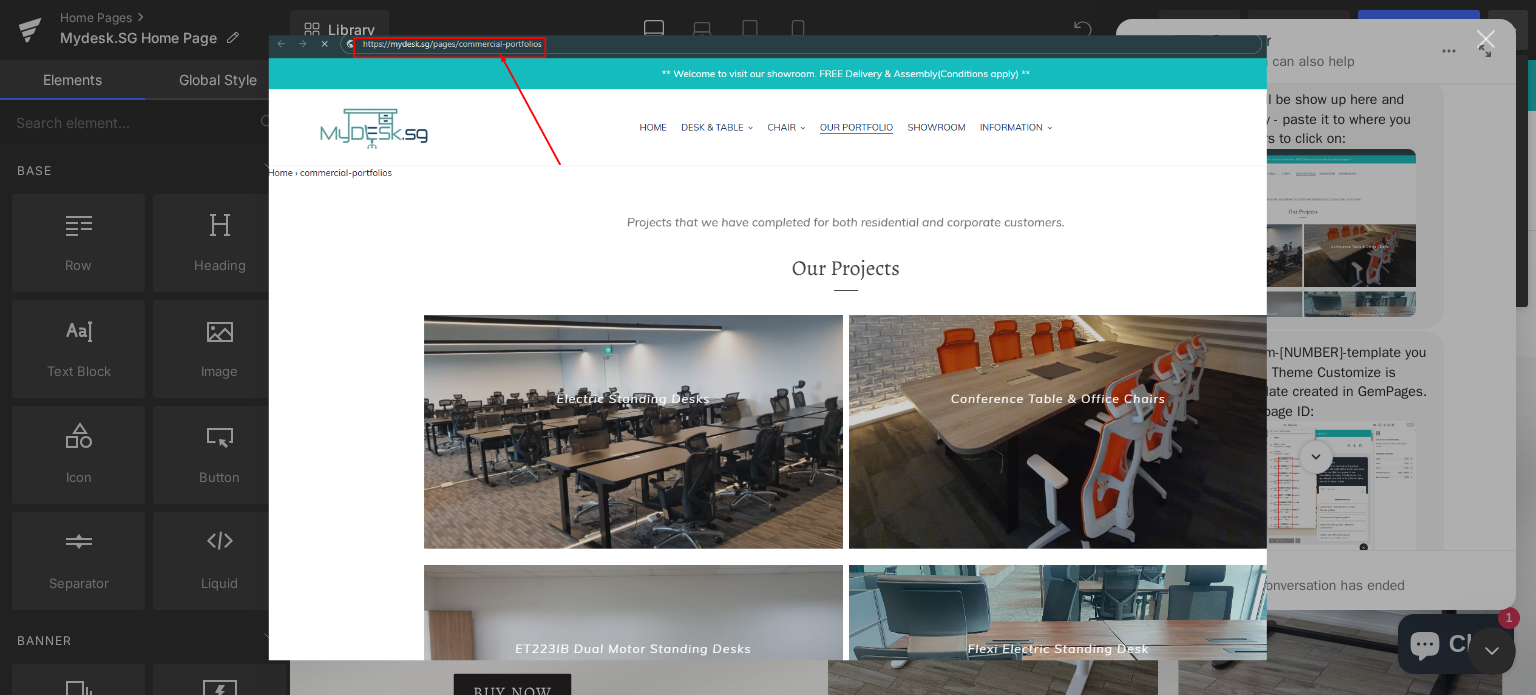 scroll, scrollTop: 0, scrollLeft: 0, axis: both 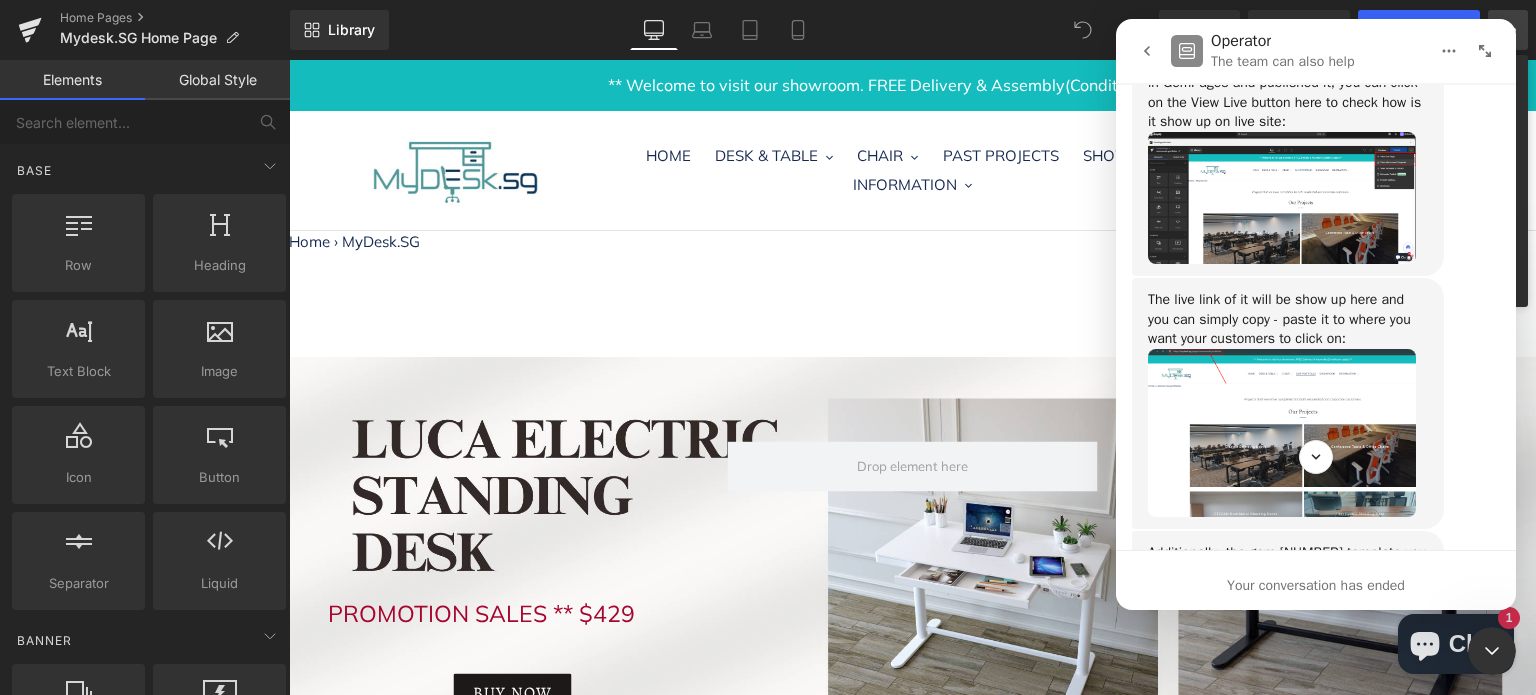 click at bounding box center [1282, 198] 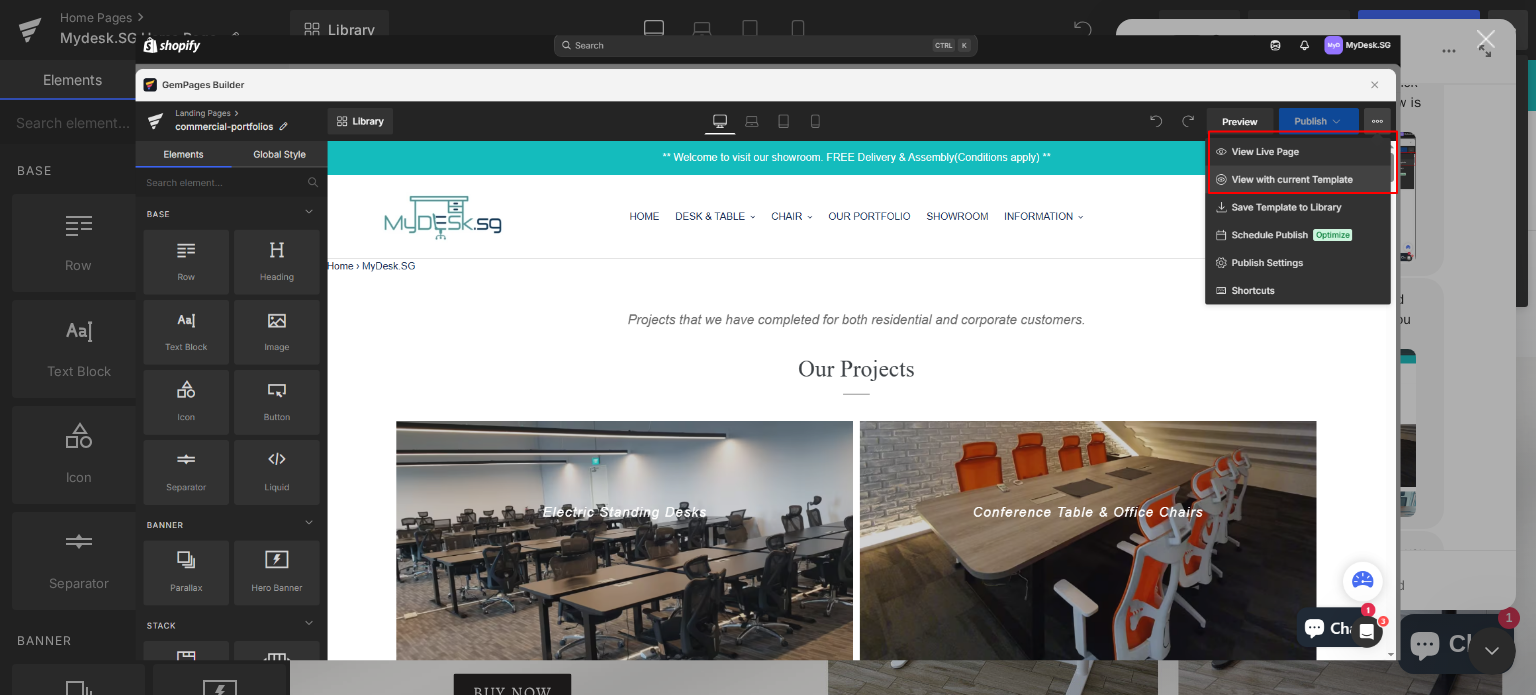 scroll, scrollTop: 0, scrollLeft: 0, axis: both 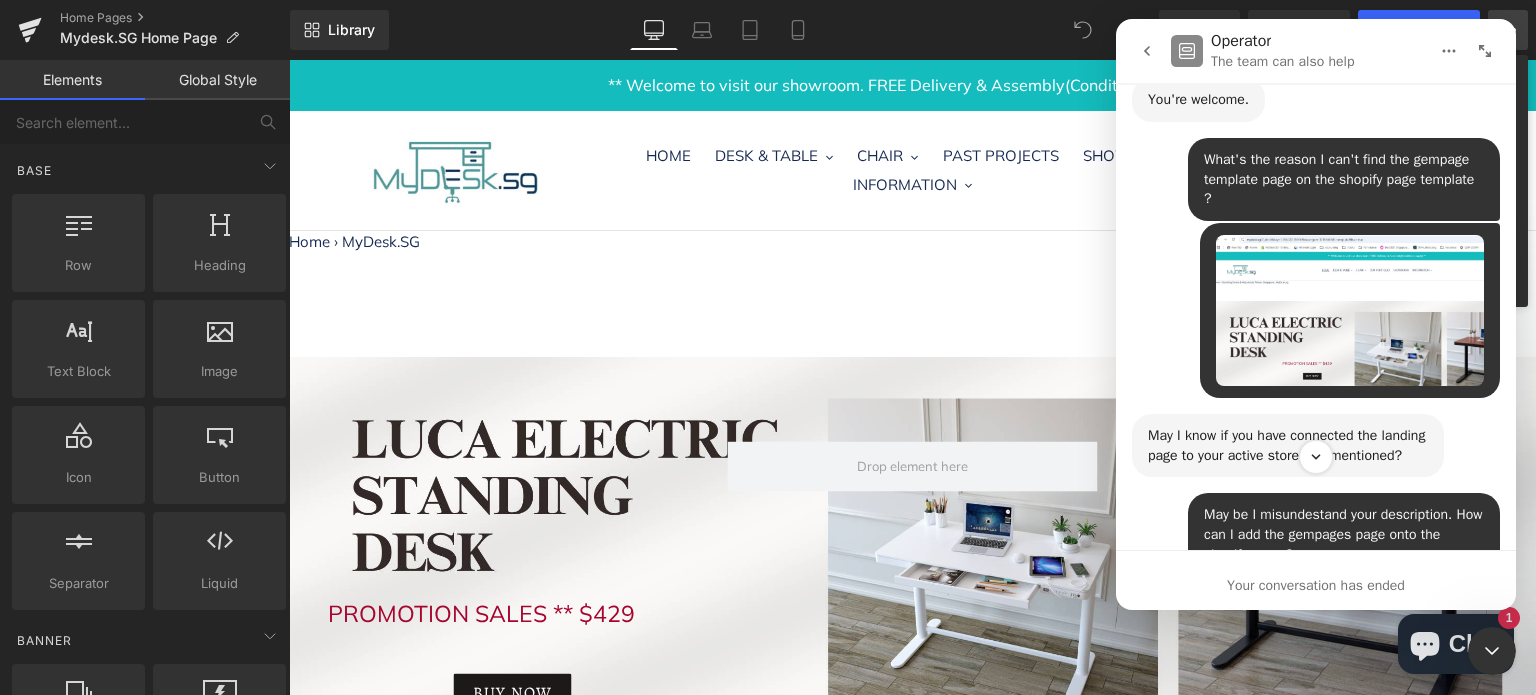 click at bounding box center [1350, 310] 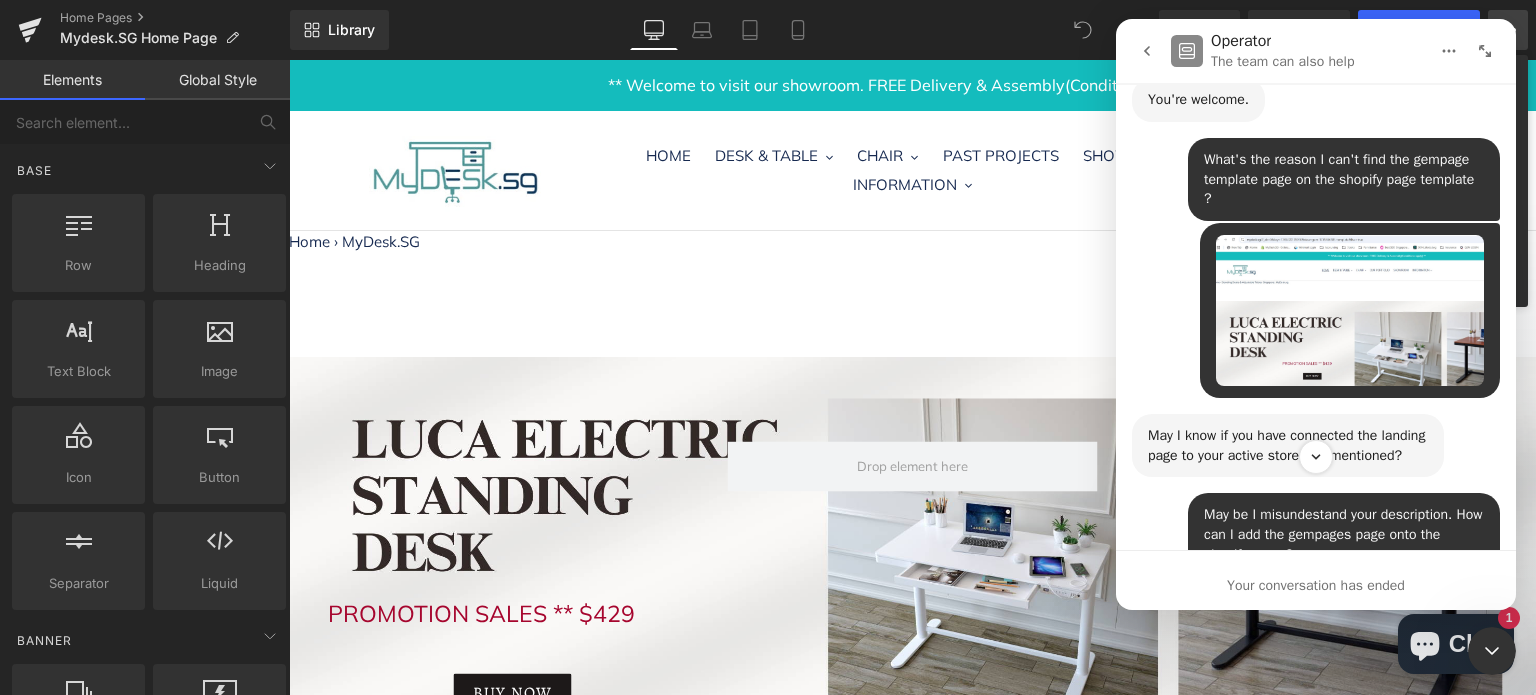scroll, scrollTop: 0, scrollLeft: 0, axis: both 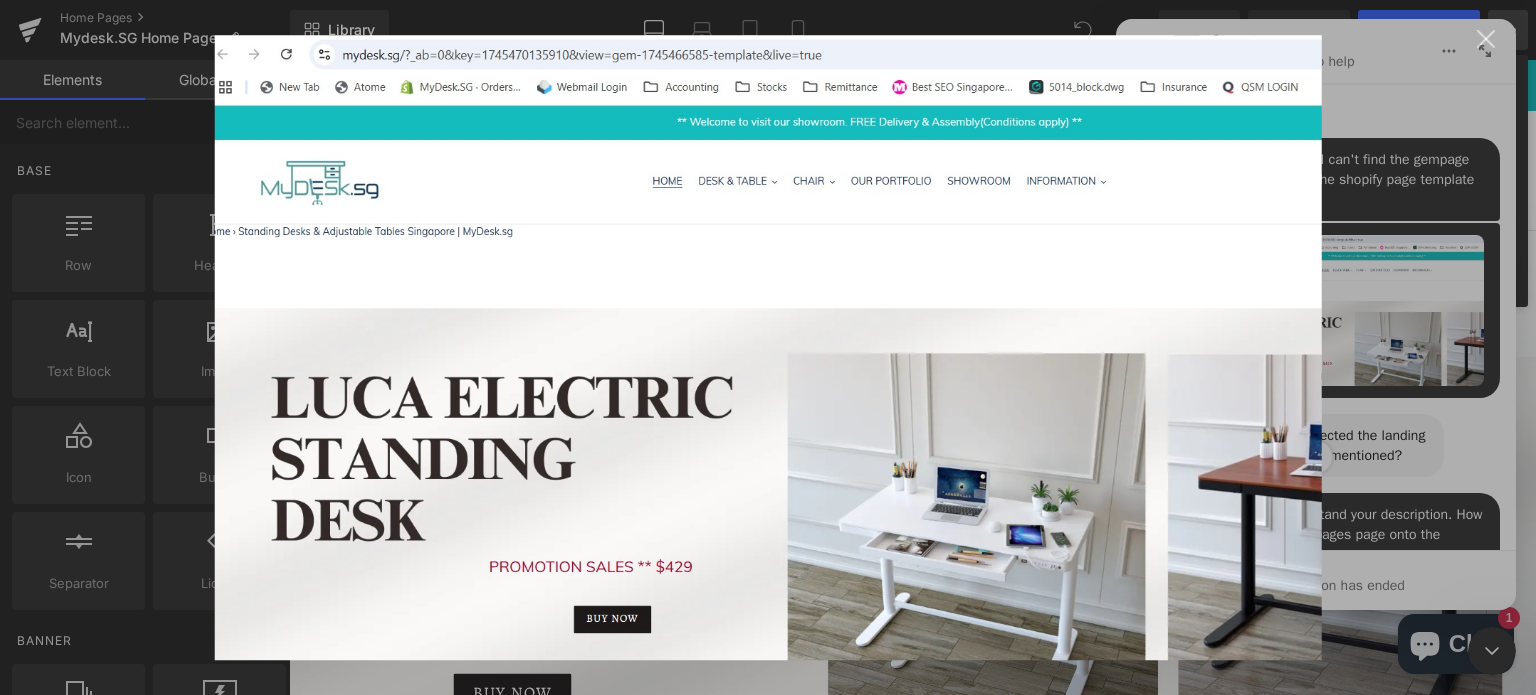 click at bounding box center [768, 347] 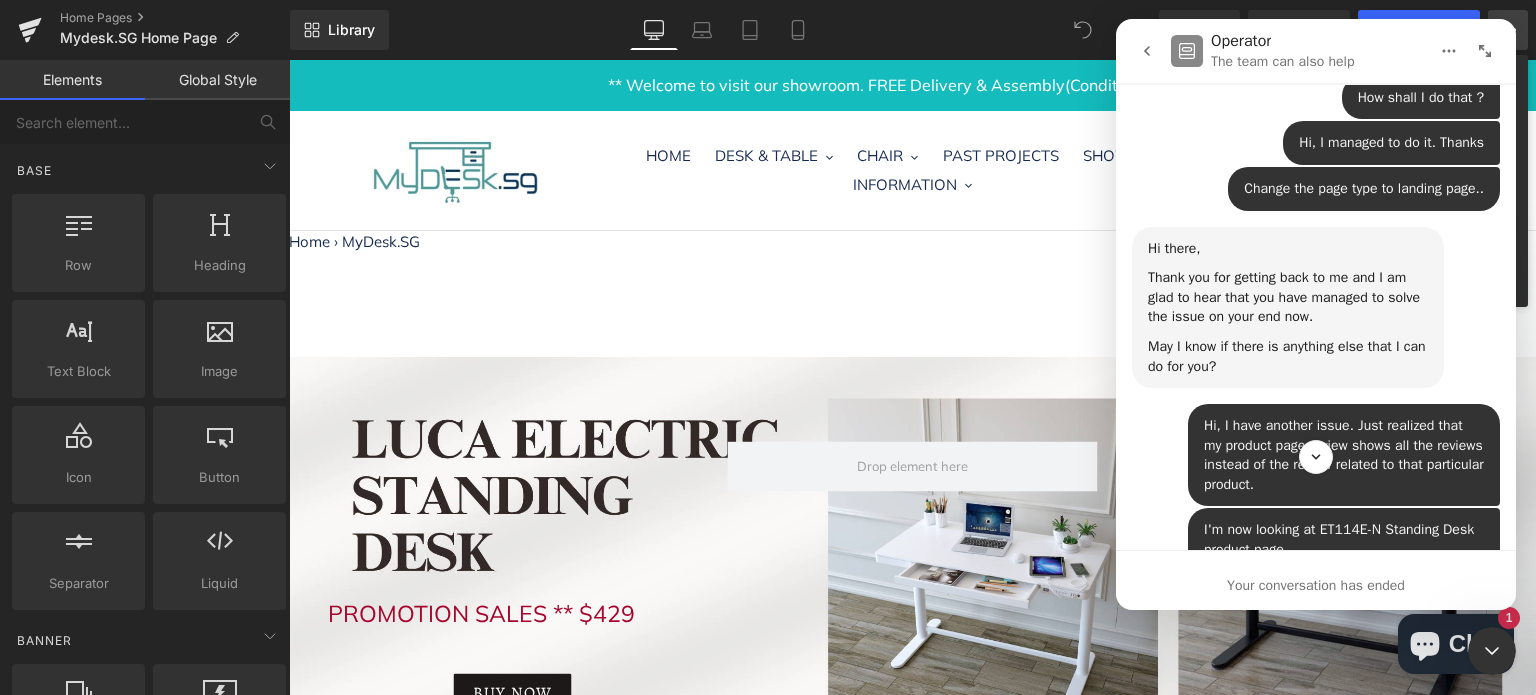 scroll, scrollTop: 7612, scrollLeft: 0, axis: vertical 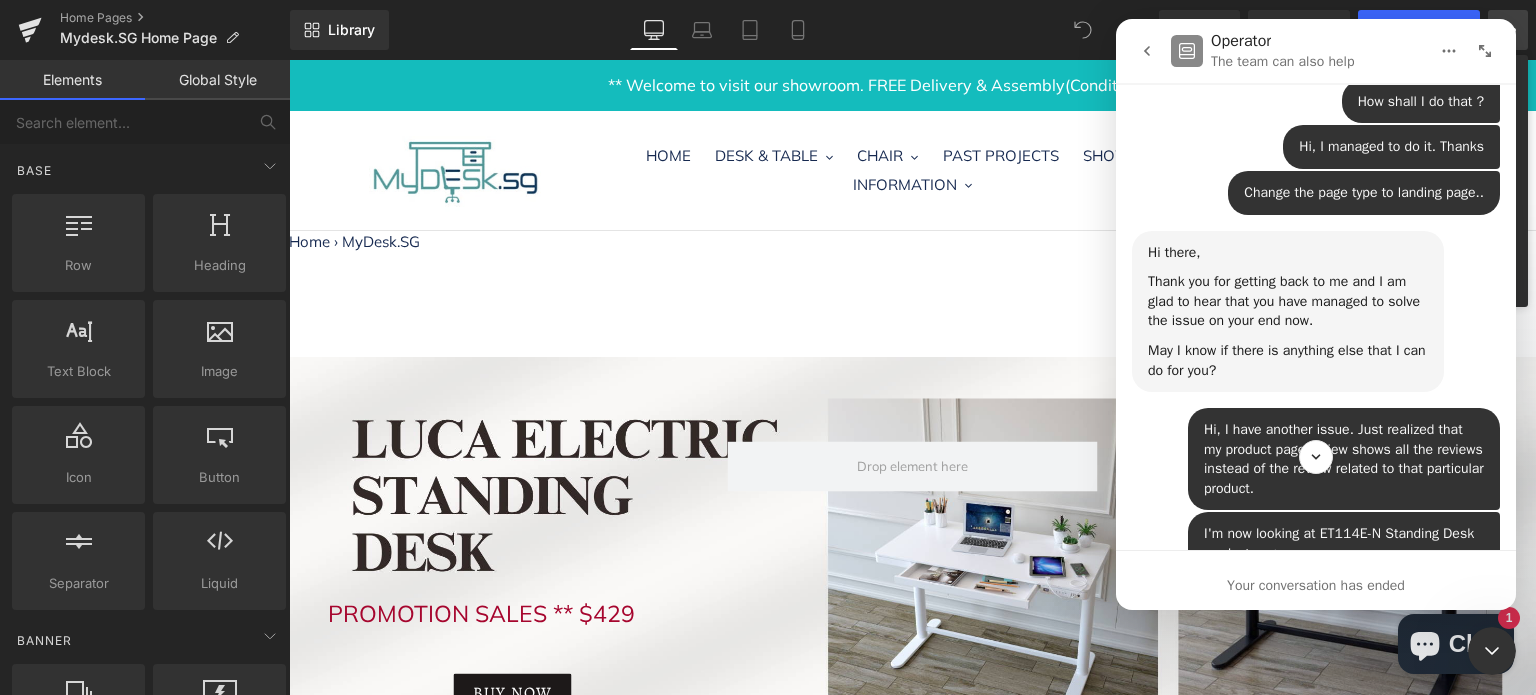 click at bounding box center [768, 317] 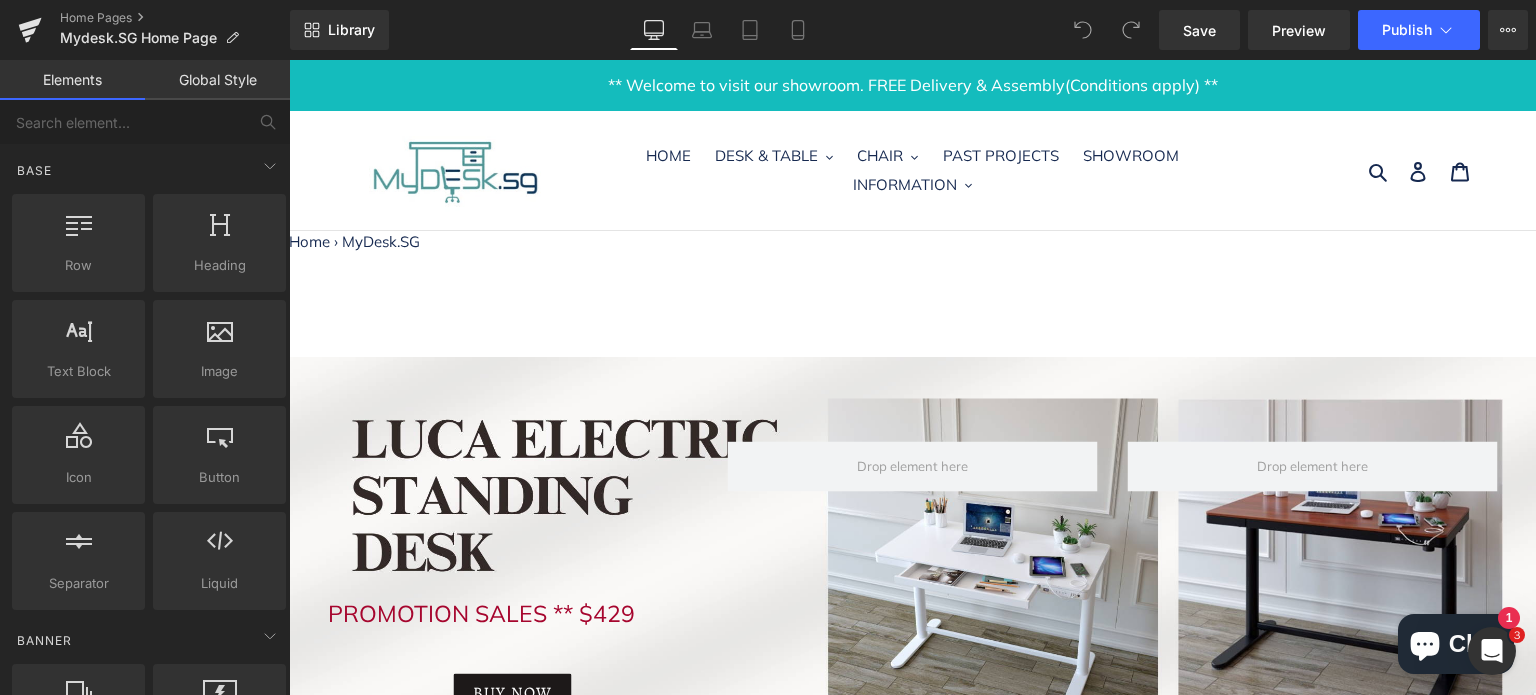 scroll, scrollTop: 0, scrollLeft: 0, axis: both 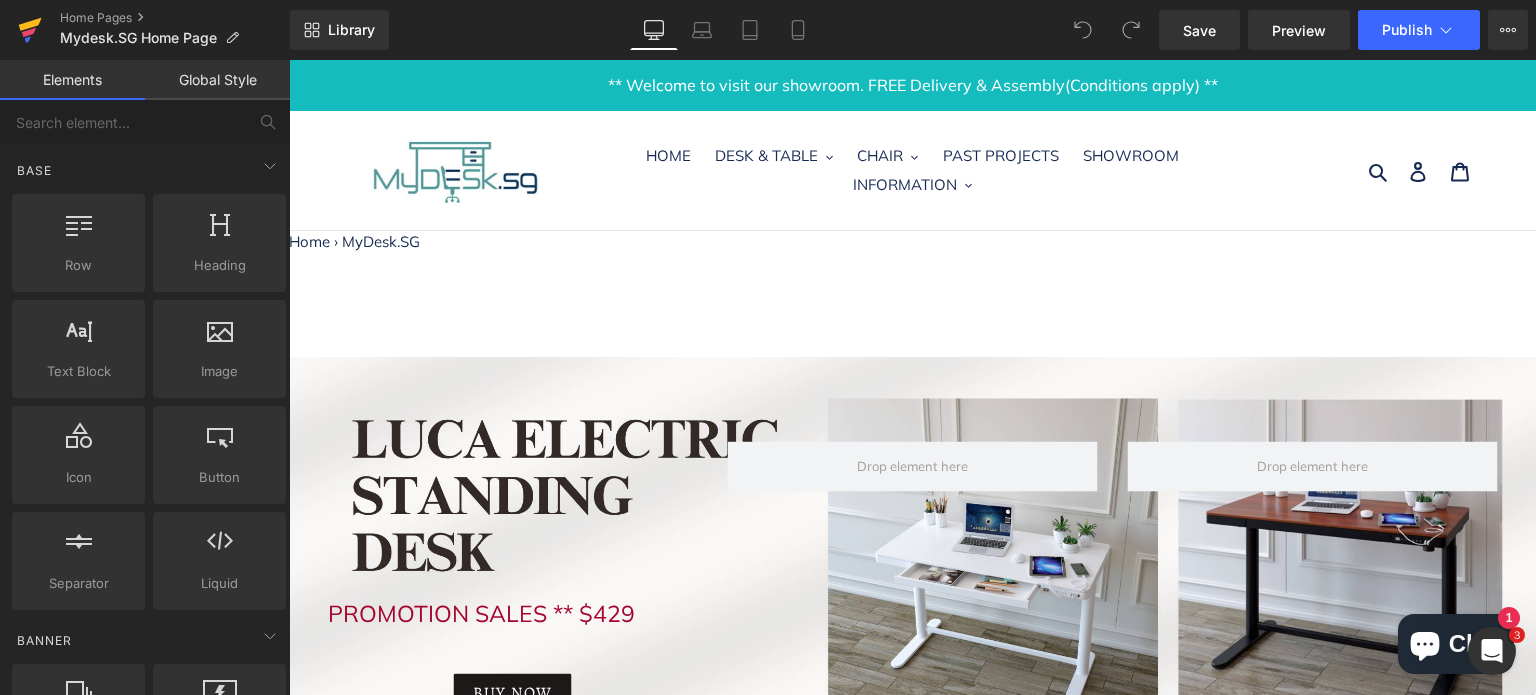 click 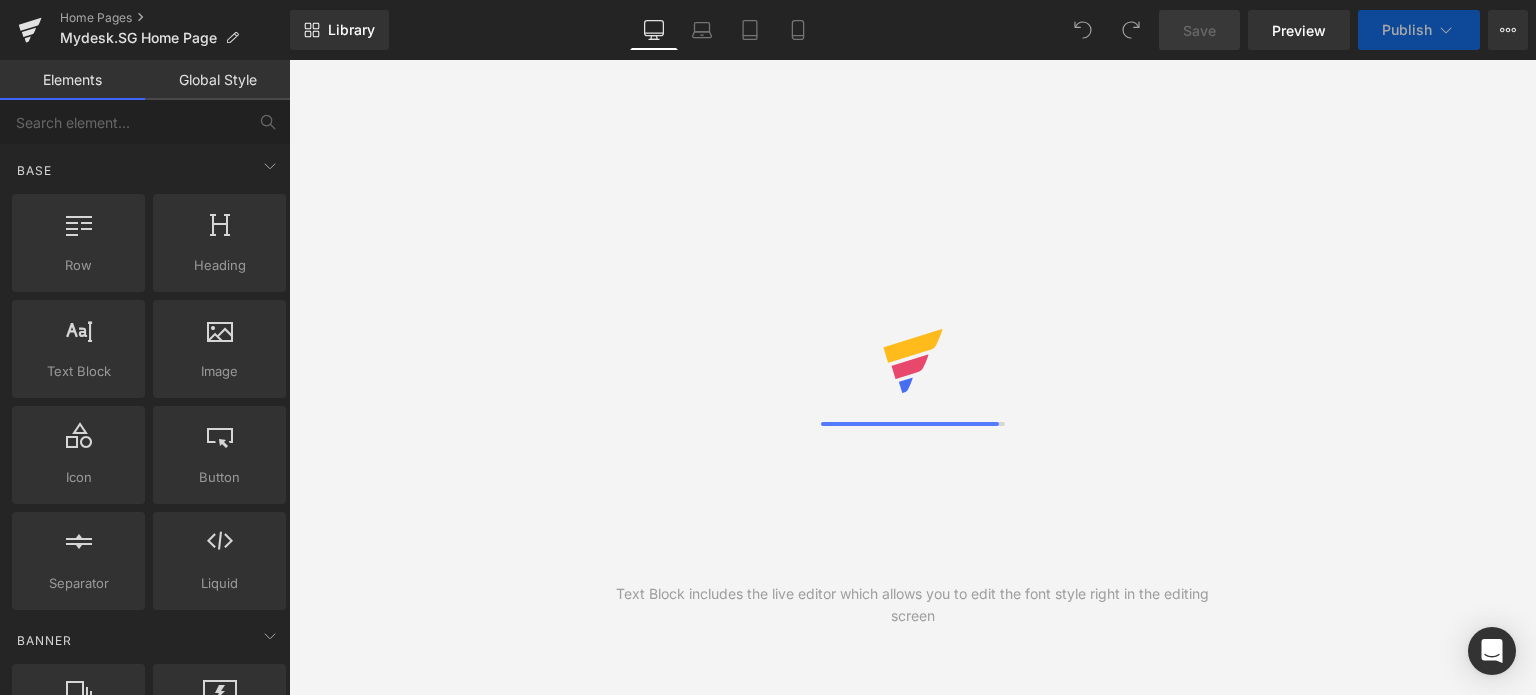 scroll, scrollTop: 0, scrollLeft: 0, axis: both 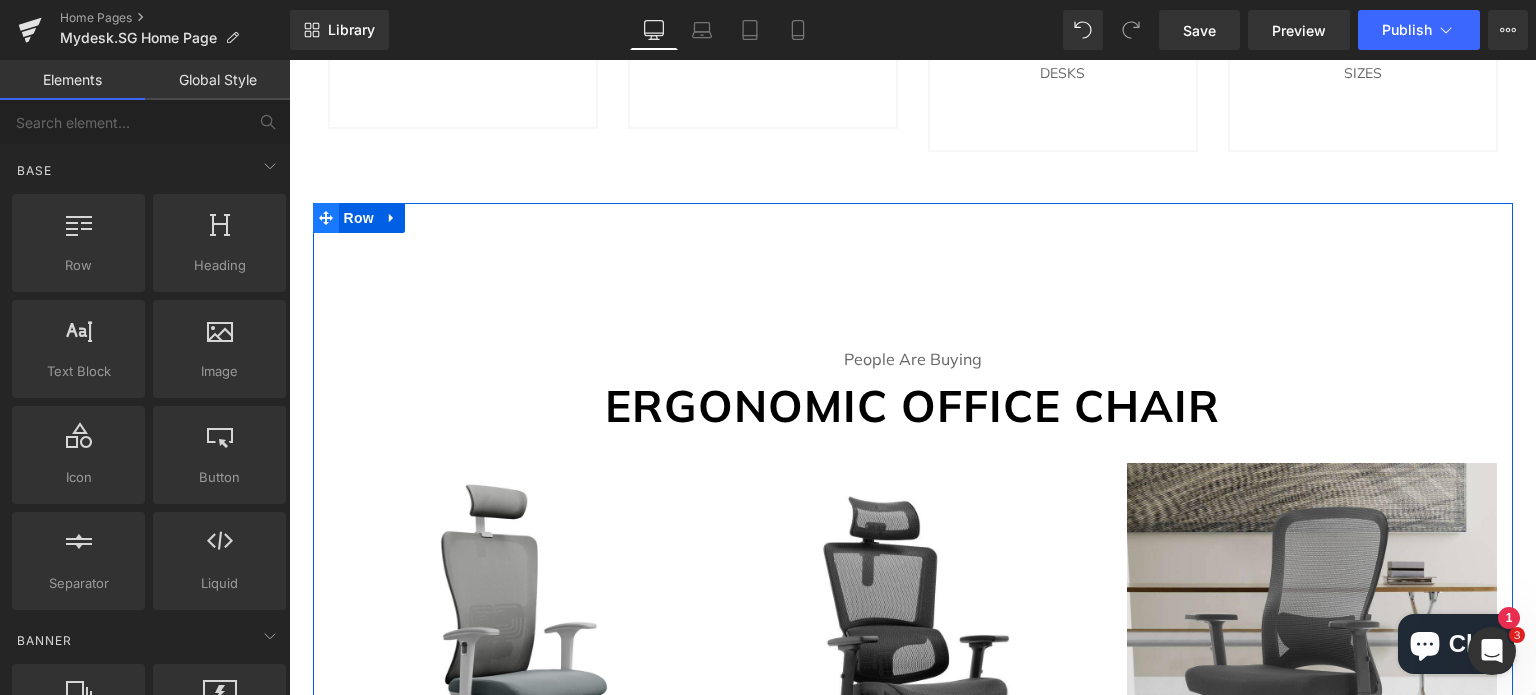 click 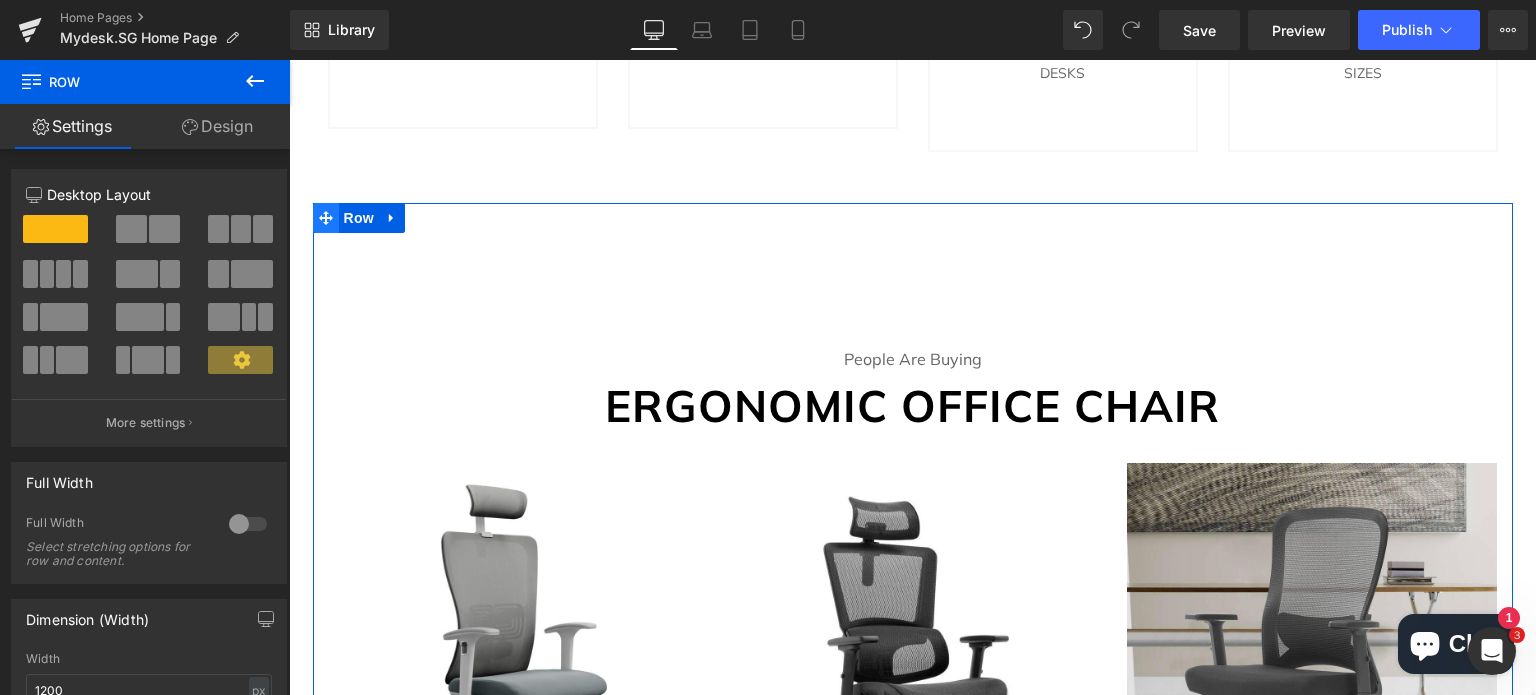 click 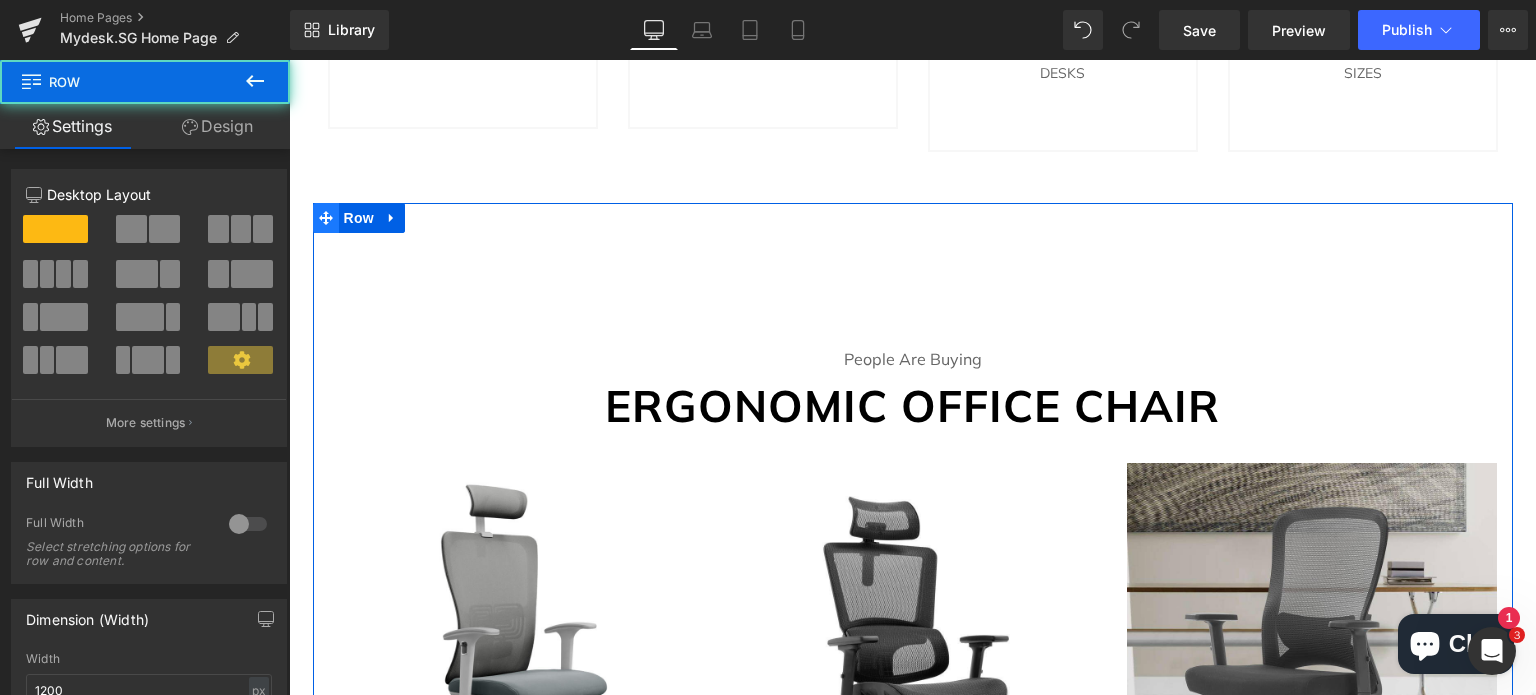 click 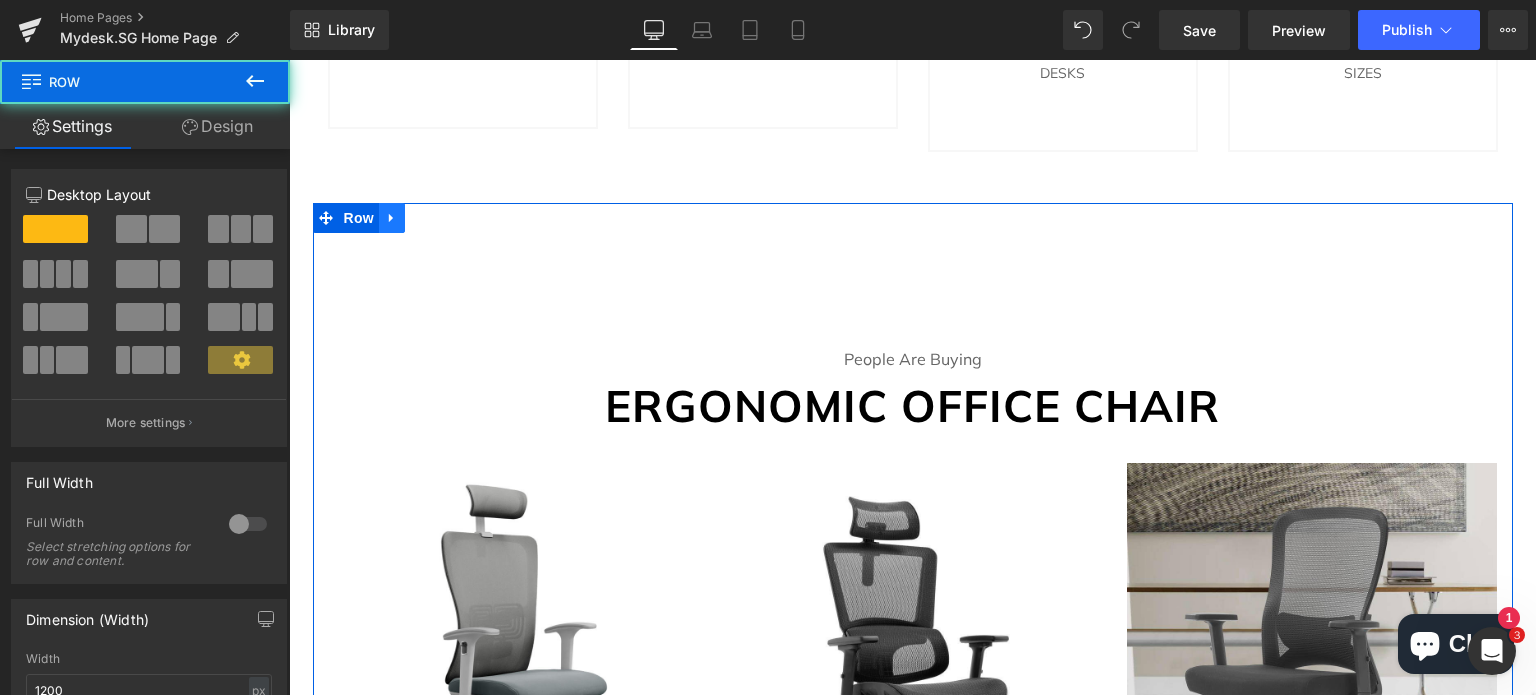 click 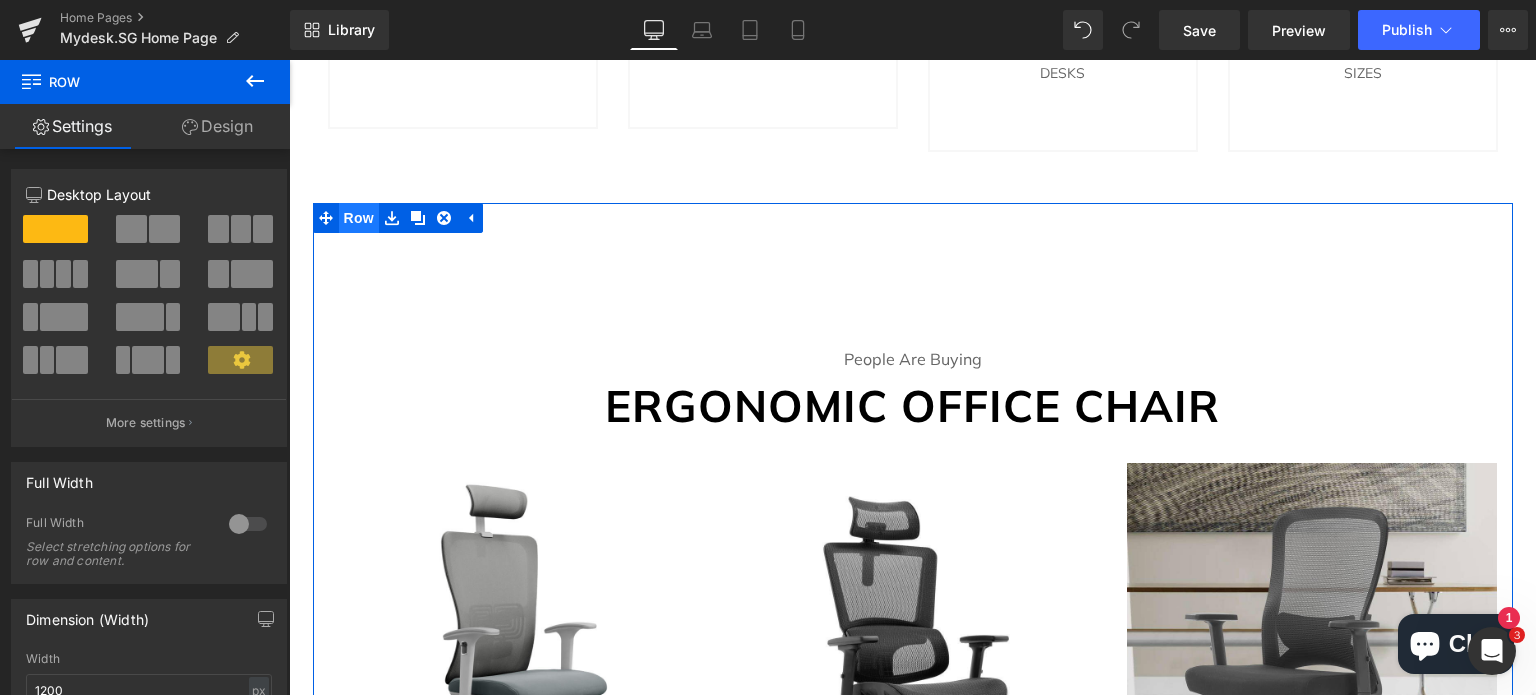 click on "Row" at bounding box center [359, 218] 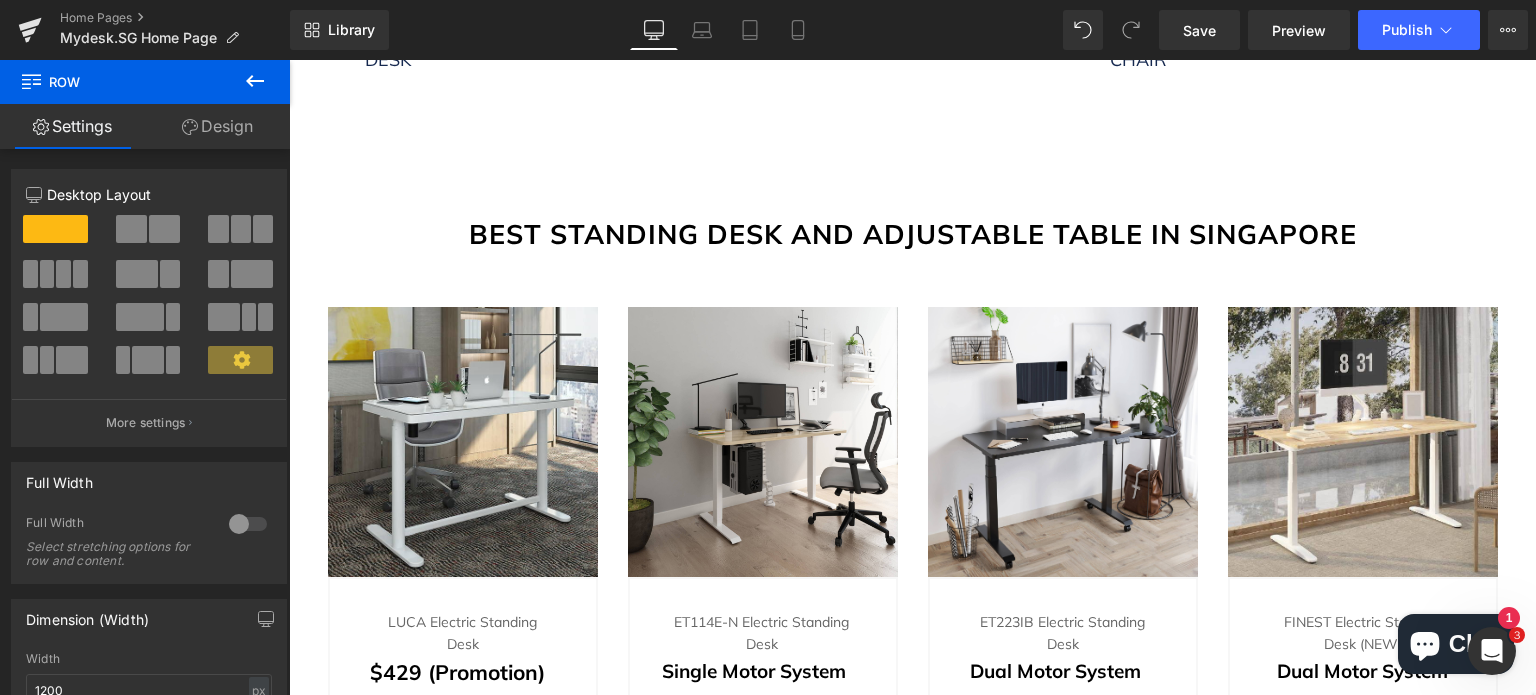 scroll, scrollTop: 2300, scrollLeft: 0, axis: vertical 